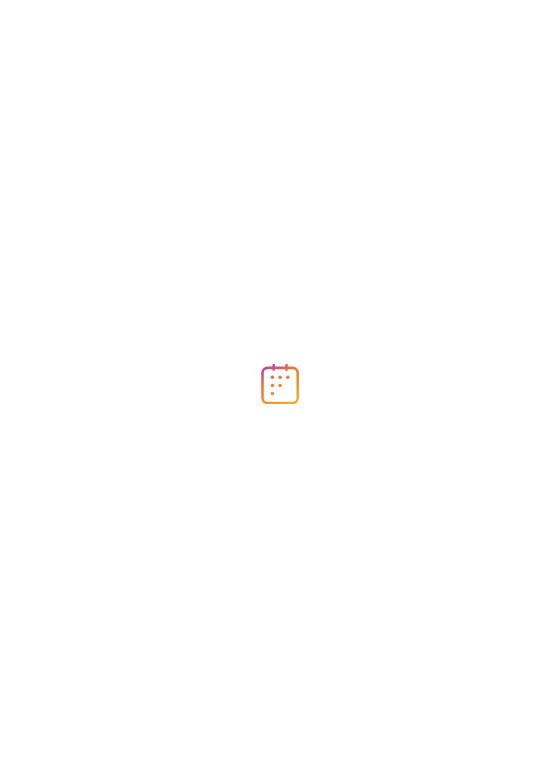 scroll, scrollTop: 0, scrollLeft: 0, axis: both 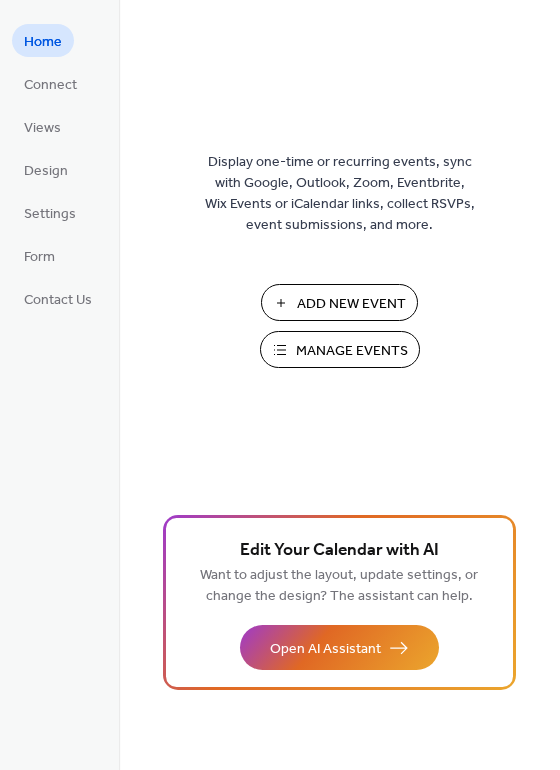 click on "Add New Event" at bounding box center (351, 304) 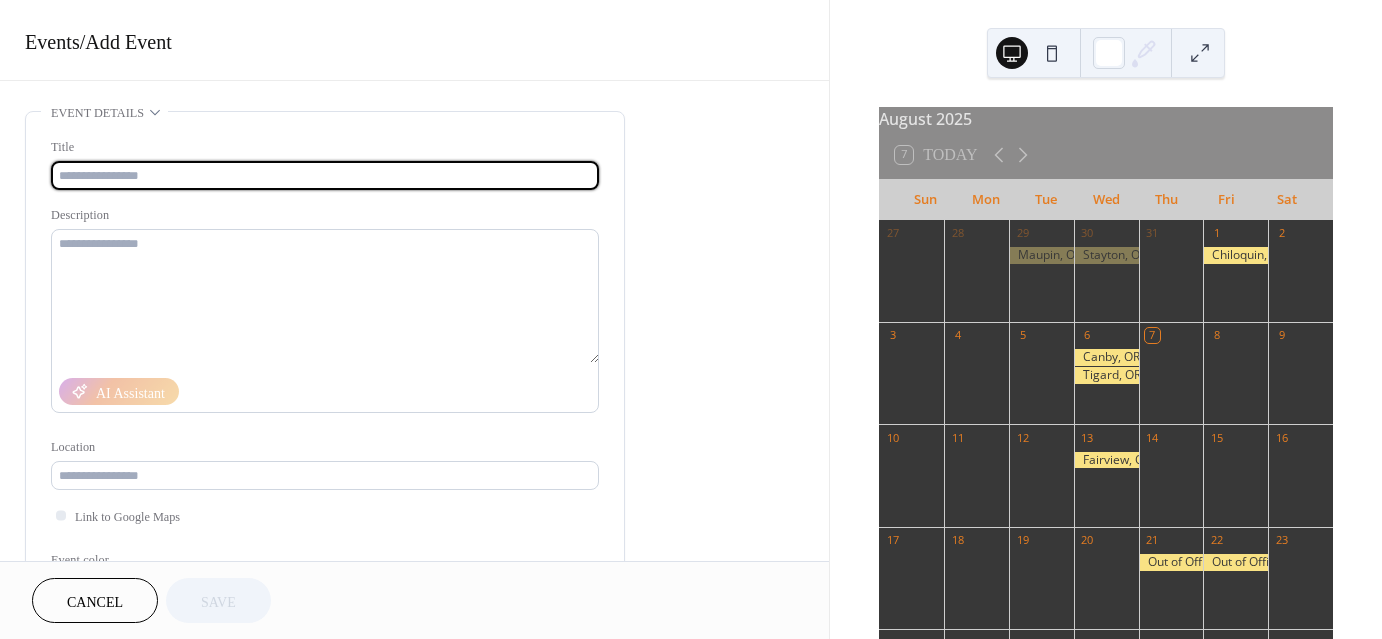 scroll, scrollTop: 0, scrollLeft: 0, axis: both 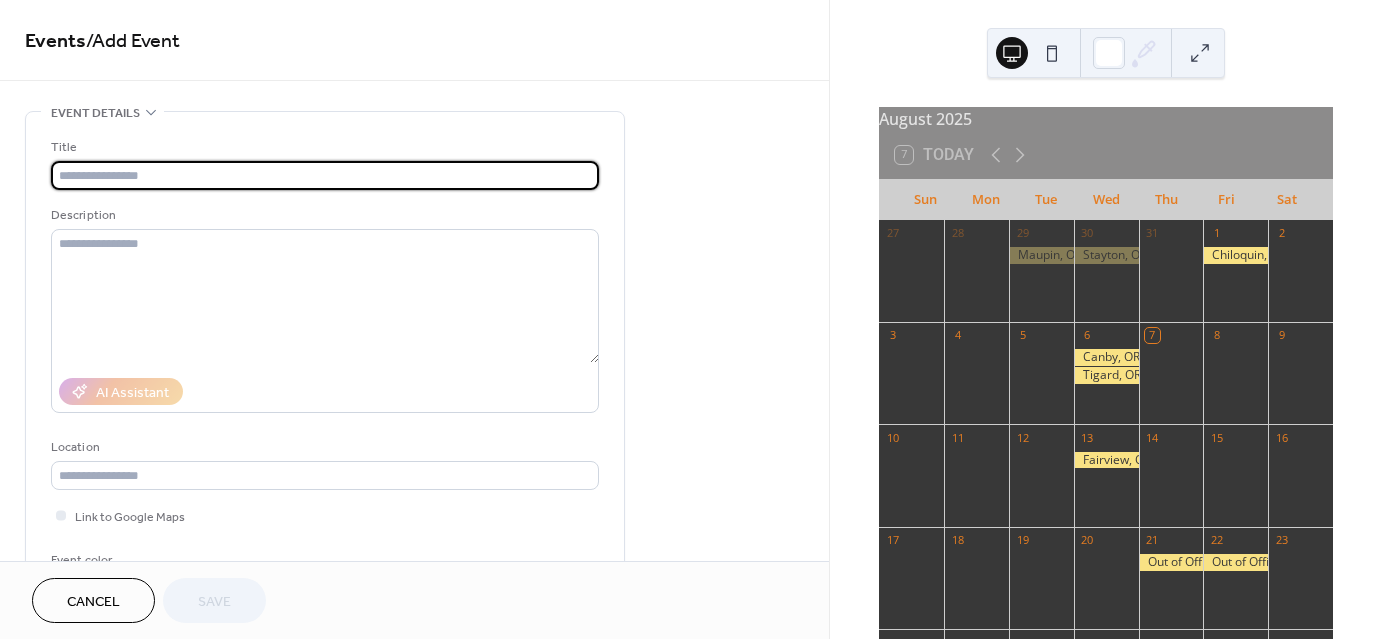 click at bounding box center [325, 175] 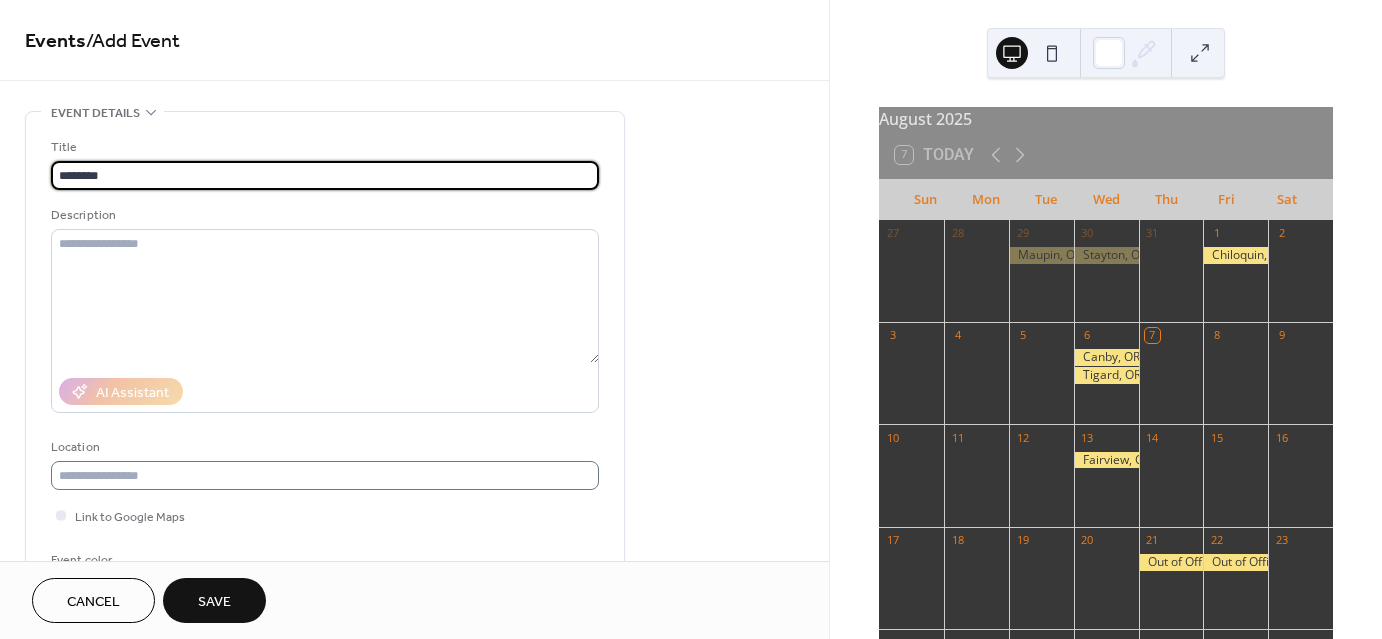 type on "********" 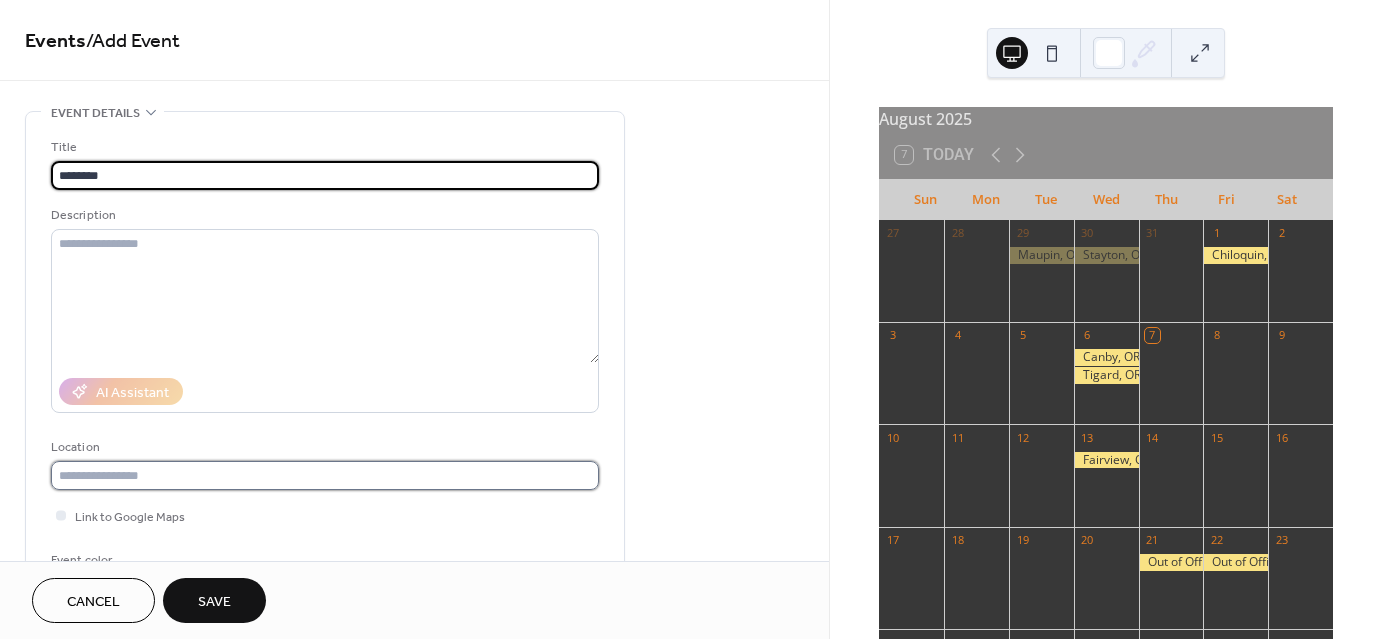 click at bounding box center [325, 475] 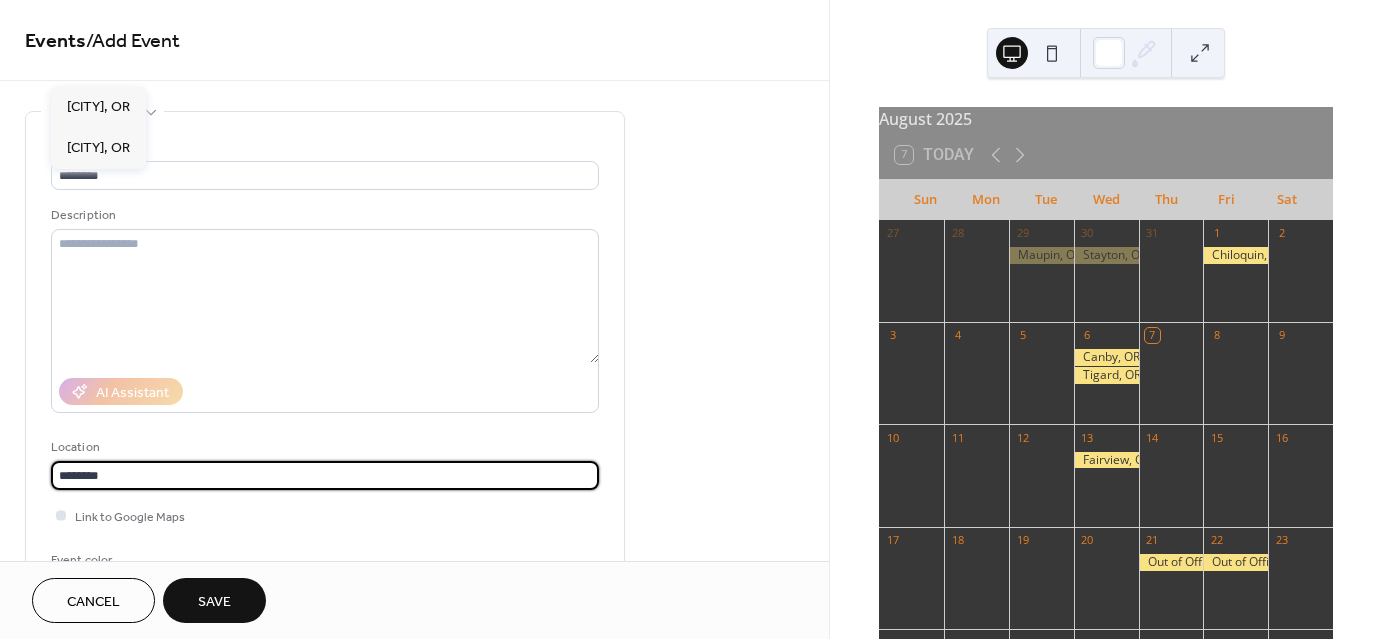 type on "********" 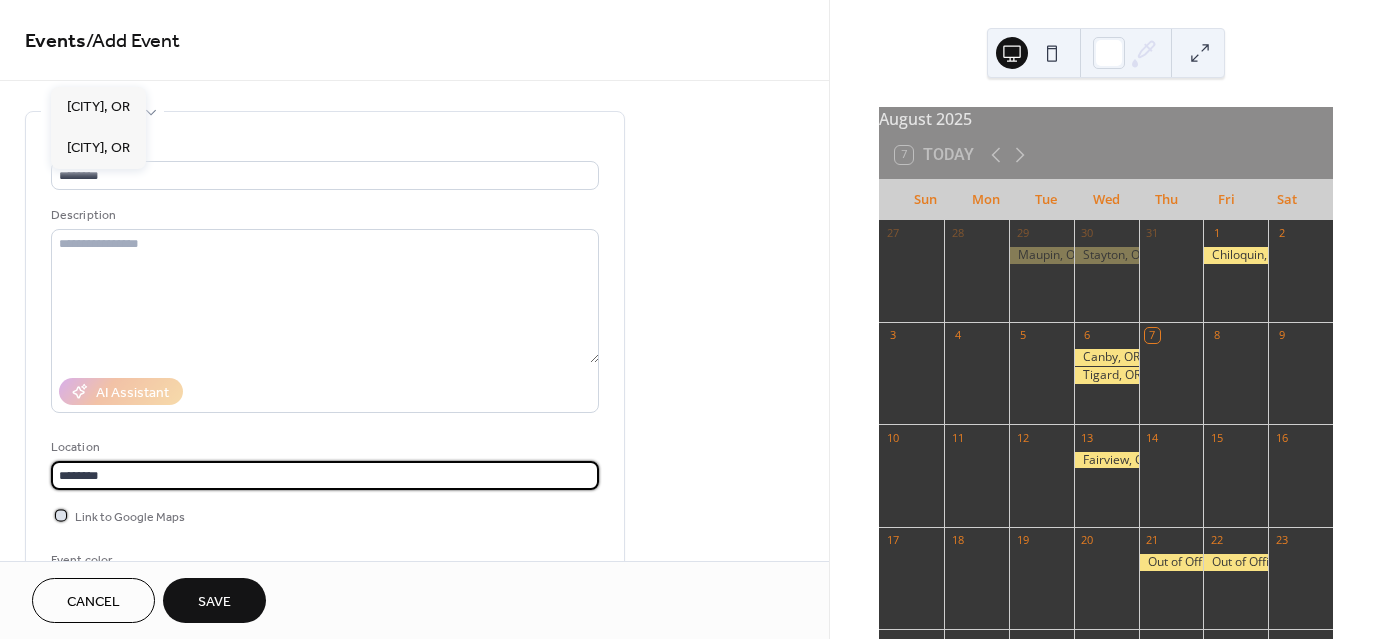 click on "Link to Google Maps" at bounding box center [130, 517] 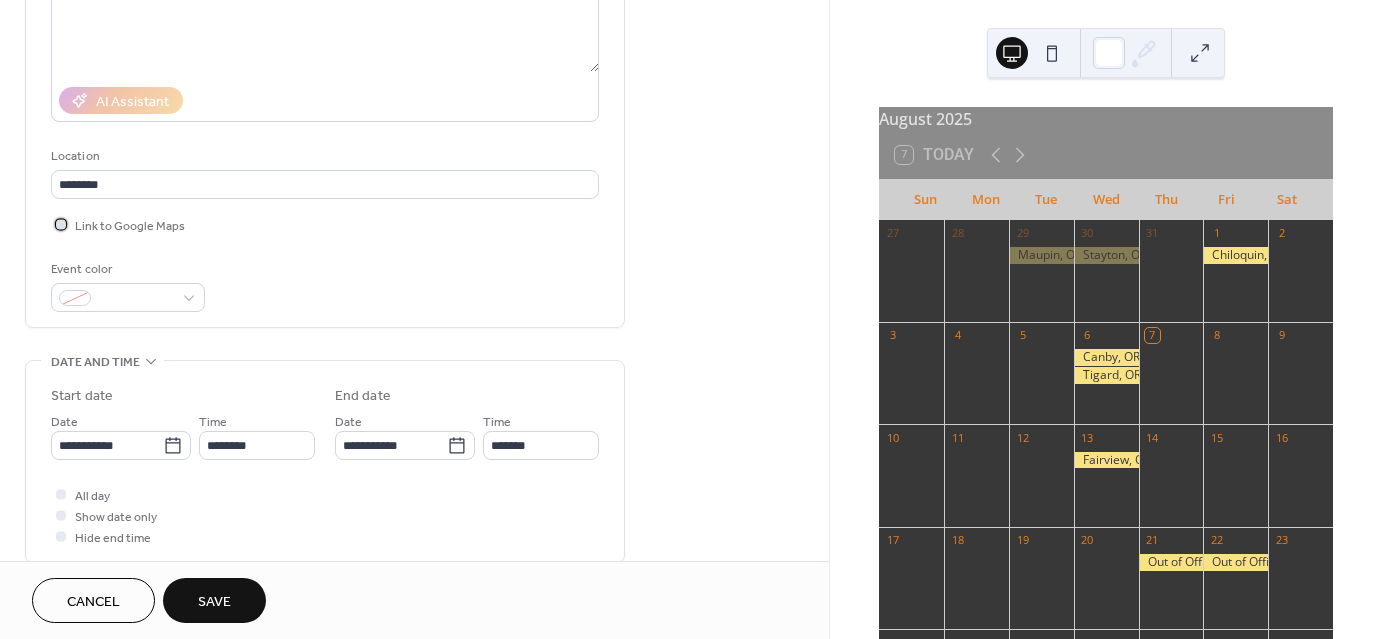 scroll, scrollTop: 300, scrollLeft: 0, axis: vertical 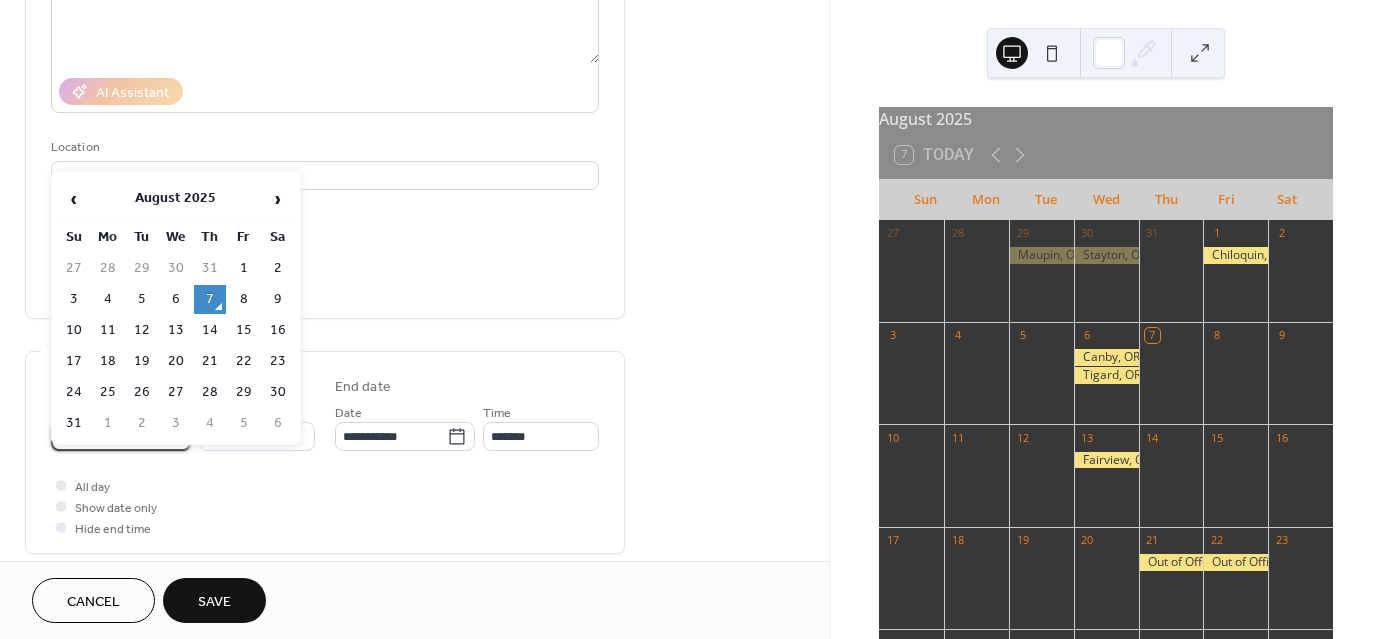 click on "**********" at bounding box center [691, 319] 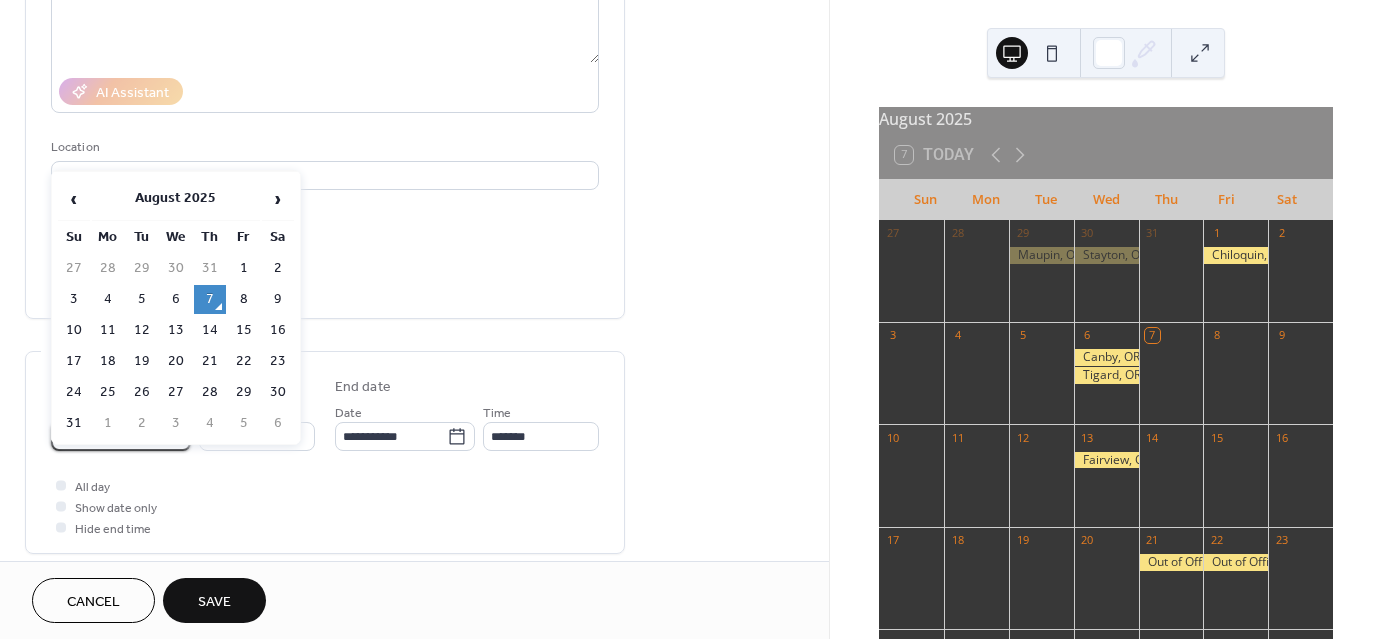 click on "7" at bounding box center (210, 299) 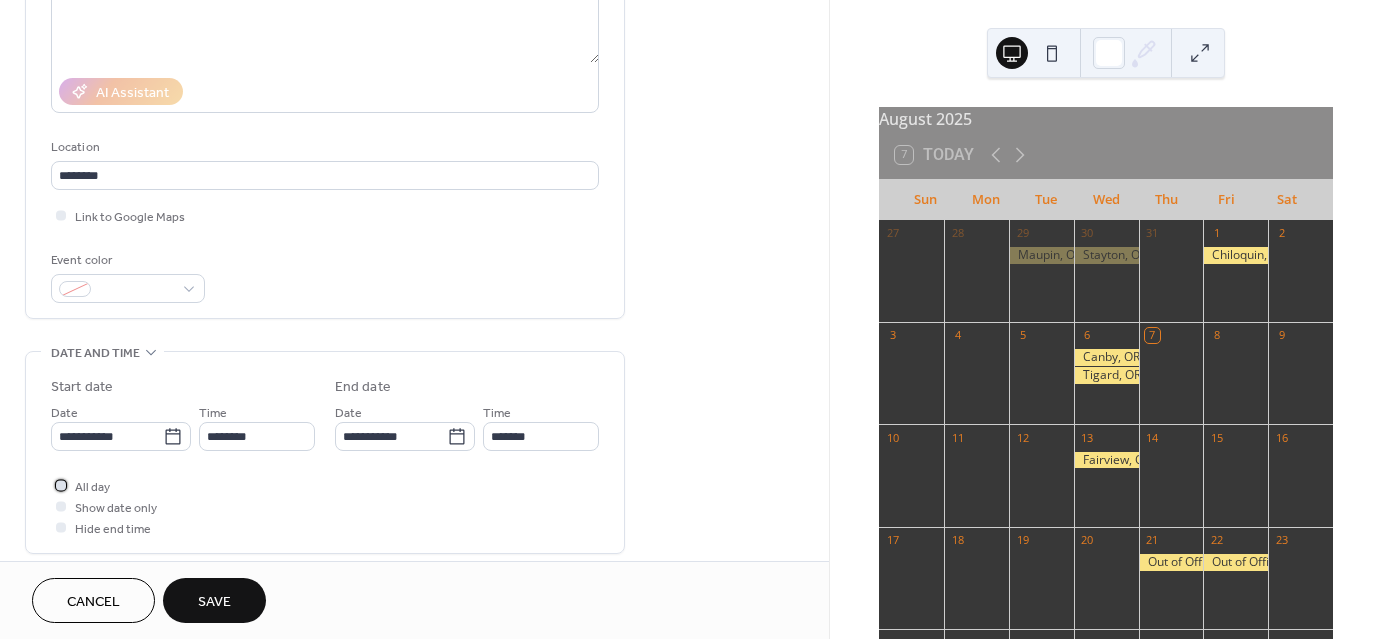click at bounding box center (61, 485) 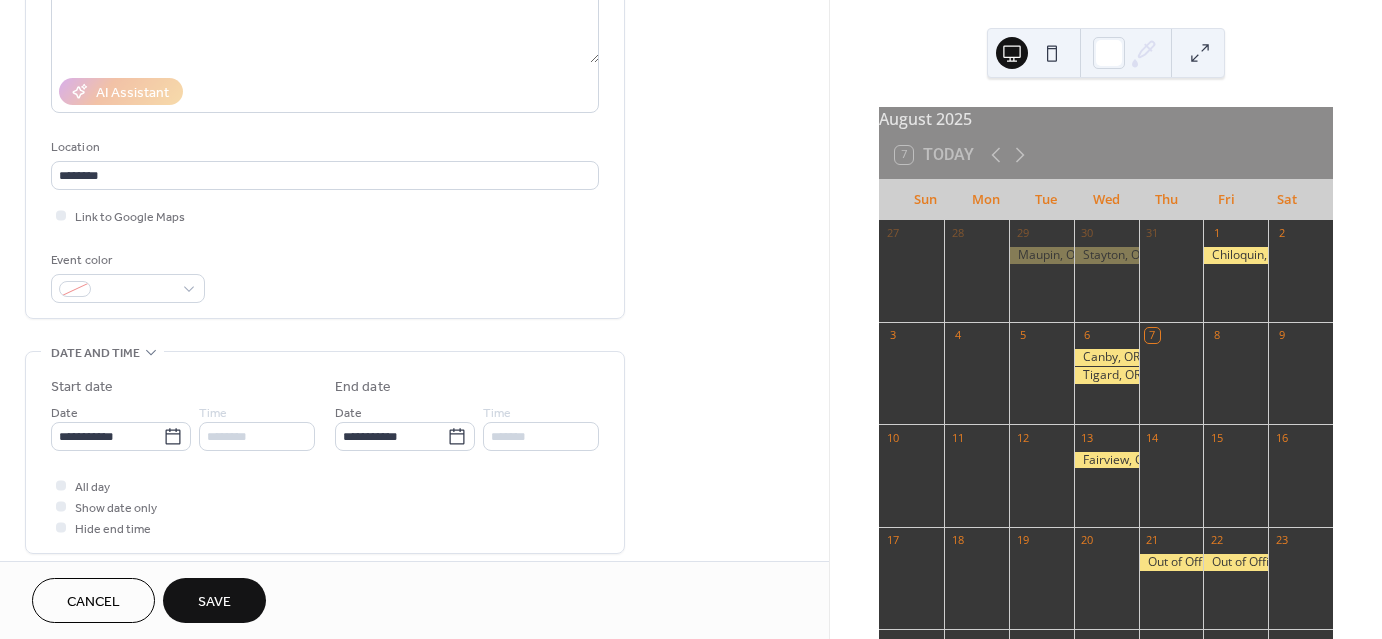 click on "Save" at bounding box center (214, 602) 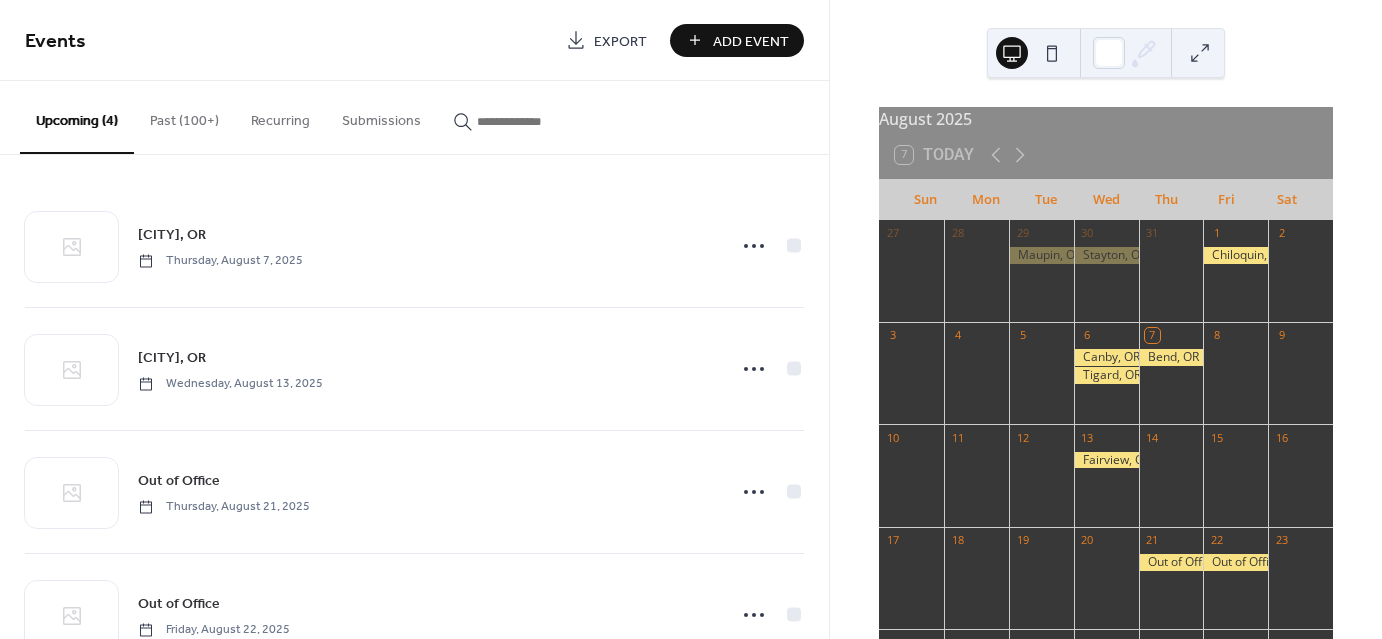 click on "Add Event" at bounding box center (737, 40) 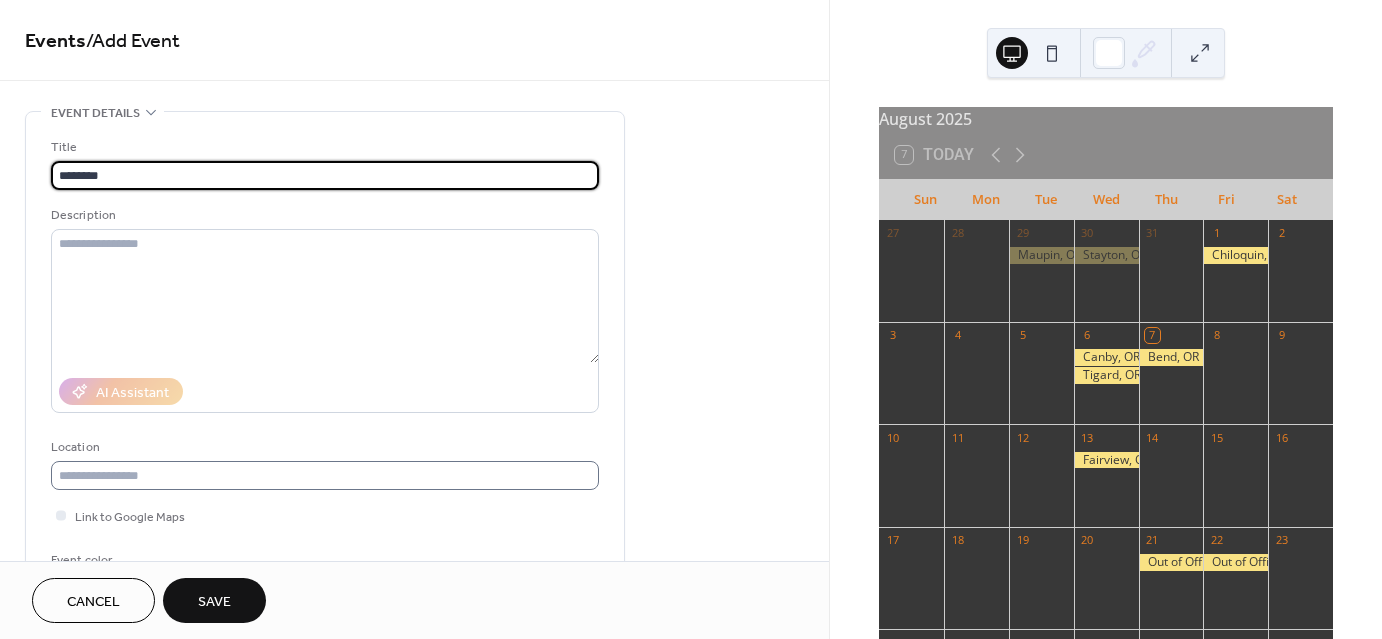 type on "********" 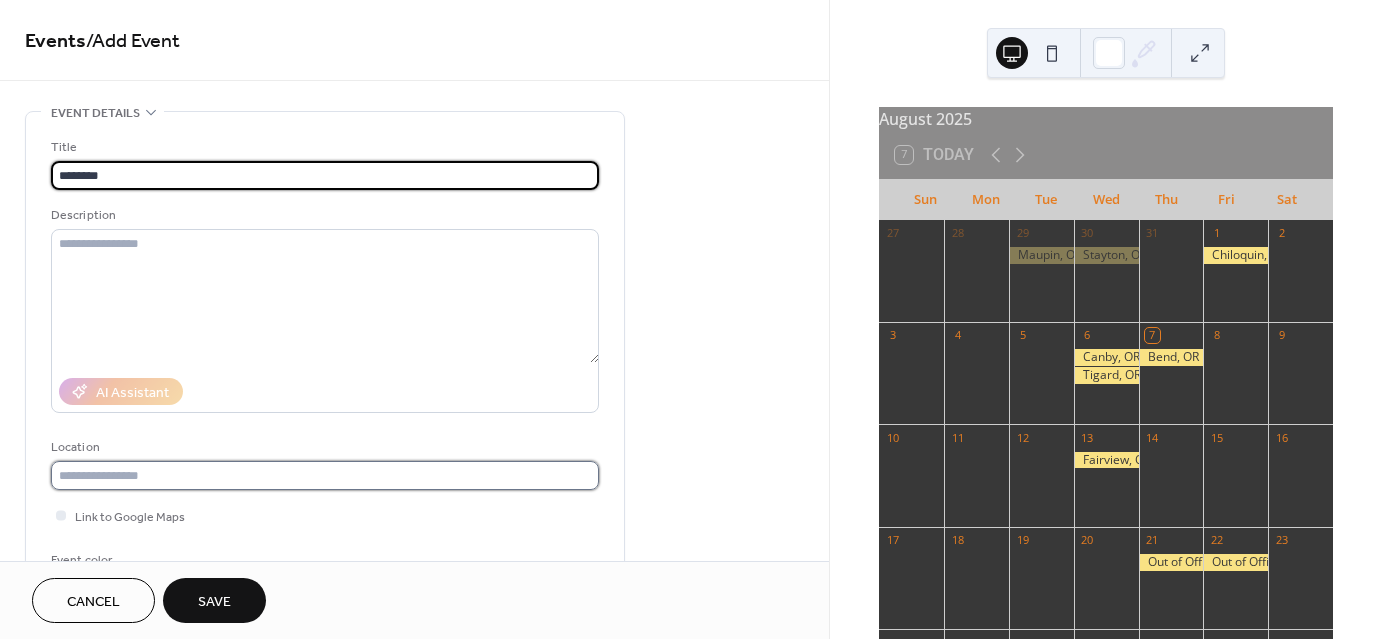 click at bounding box center (325, 475) 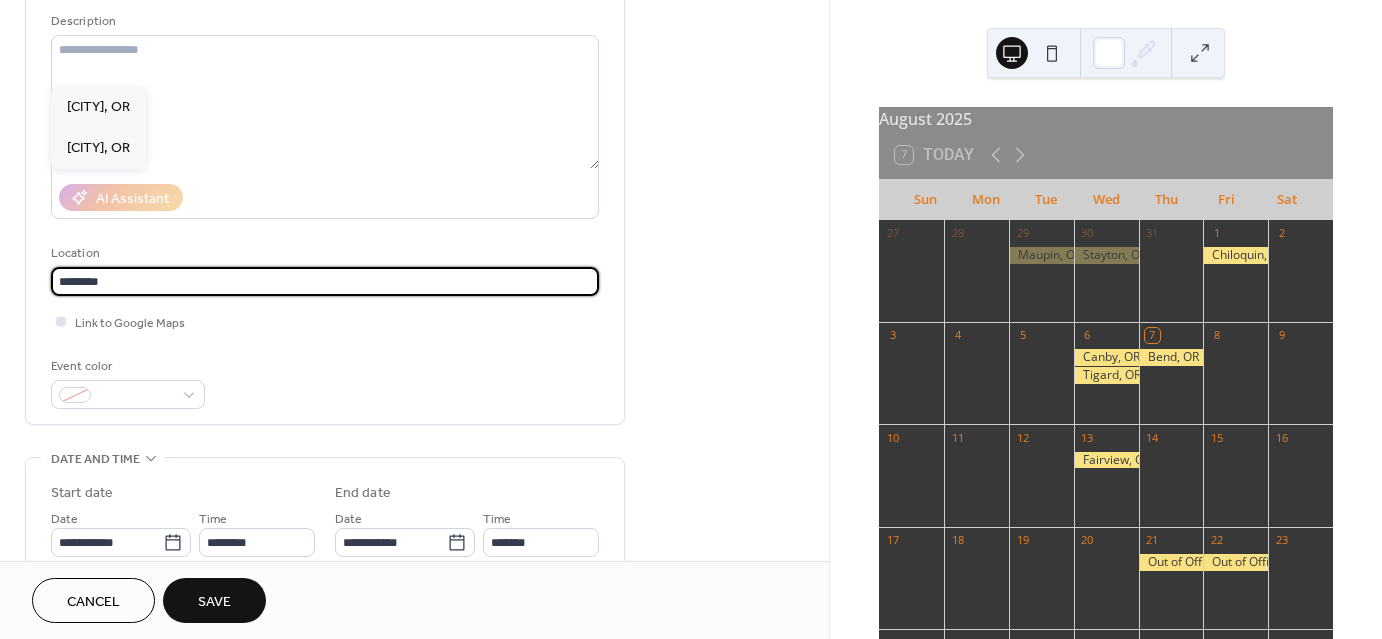 scroll, scrollTop: 200, scrollLeft: 0, axis: vertical 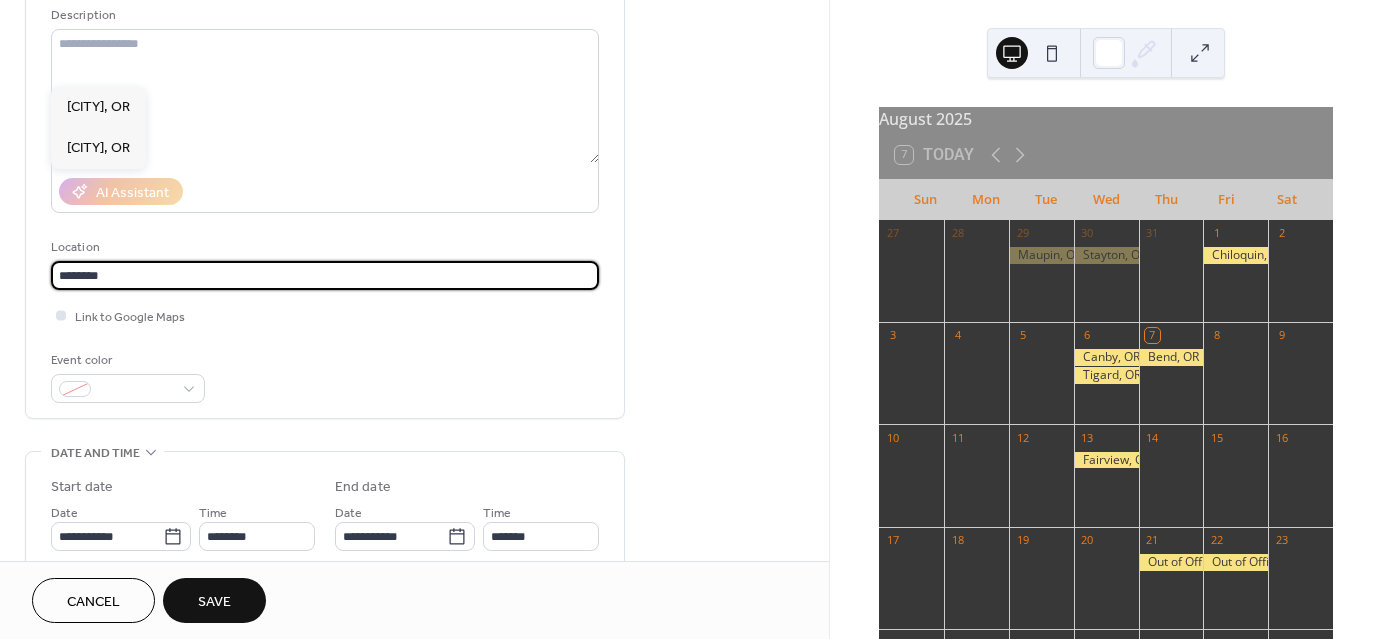 type on "********" 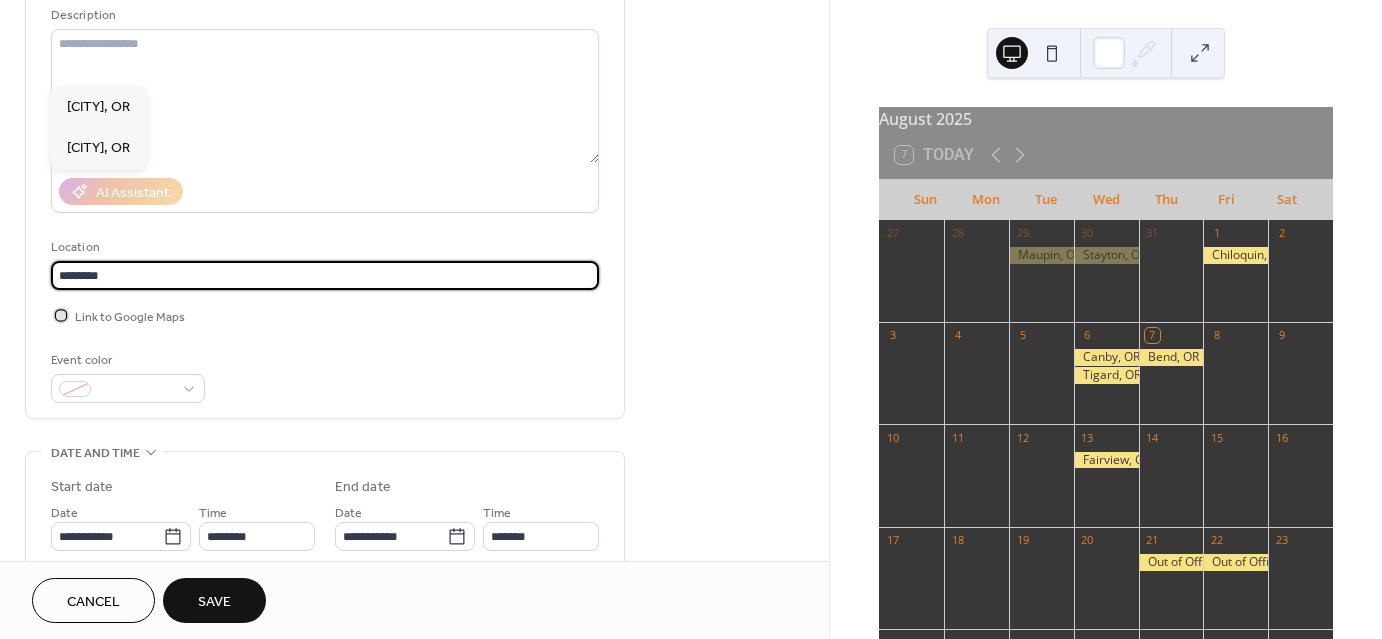 click on "Link to Google Maps" at bounding box center (130, 317) 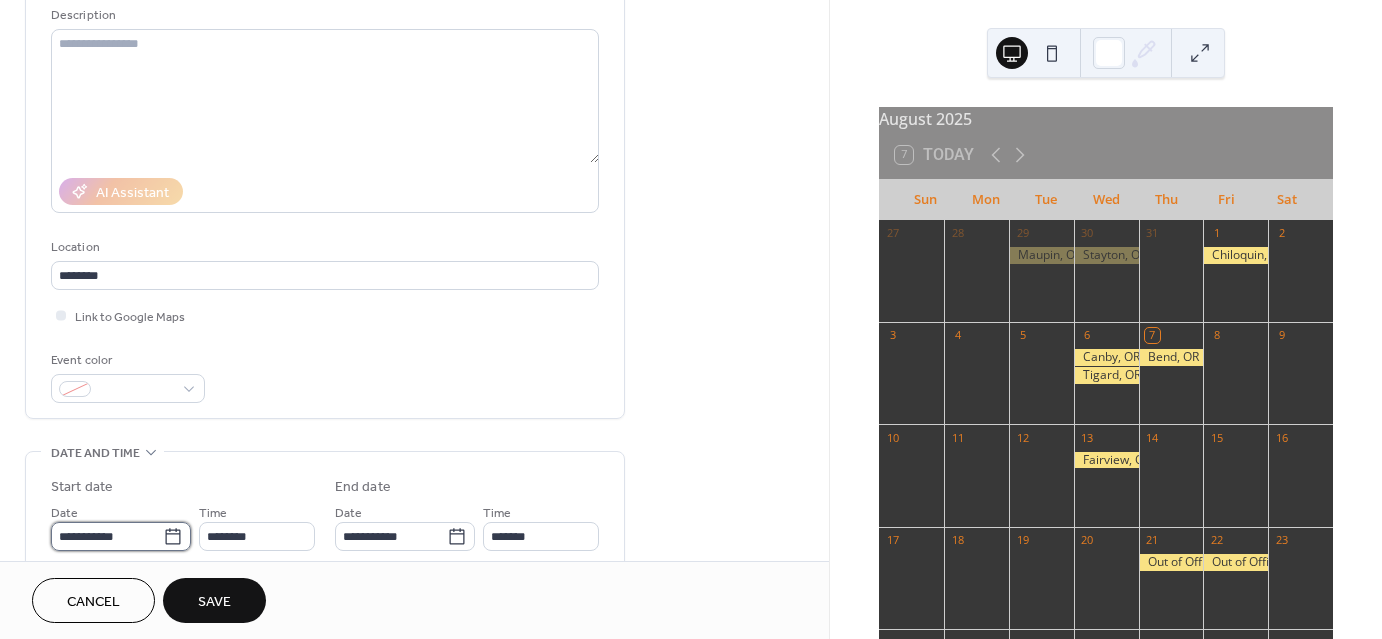 click on "**********" at bounding box center [107, 536] 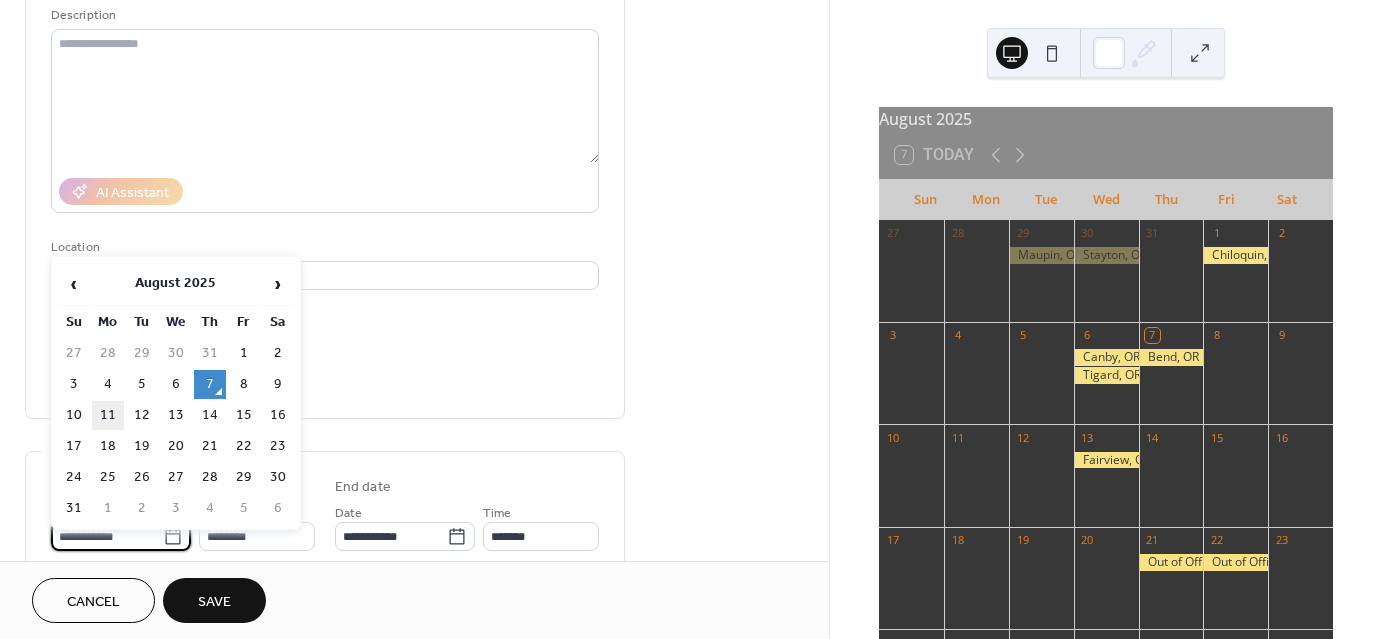 click on "11" at bounding box center [108, 415] 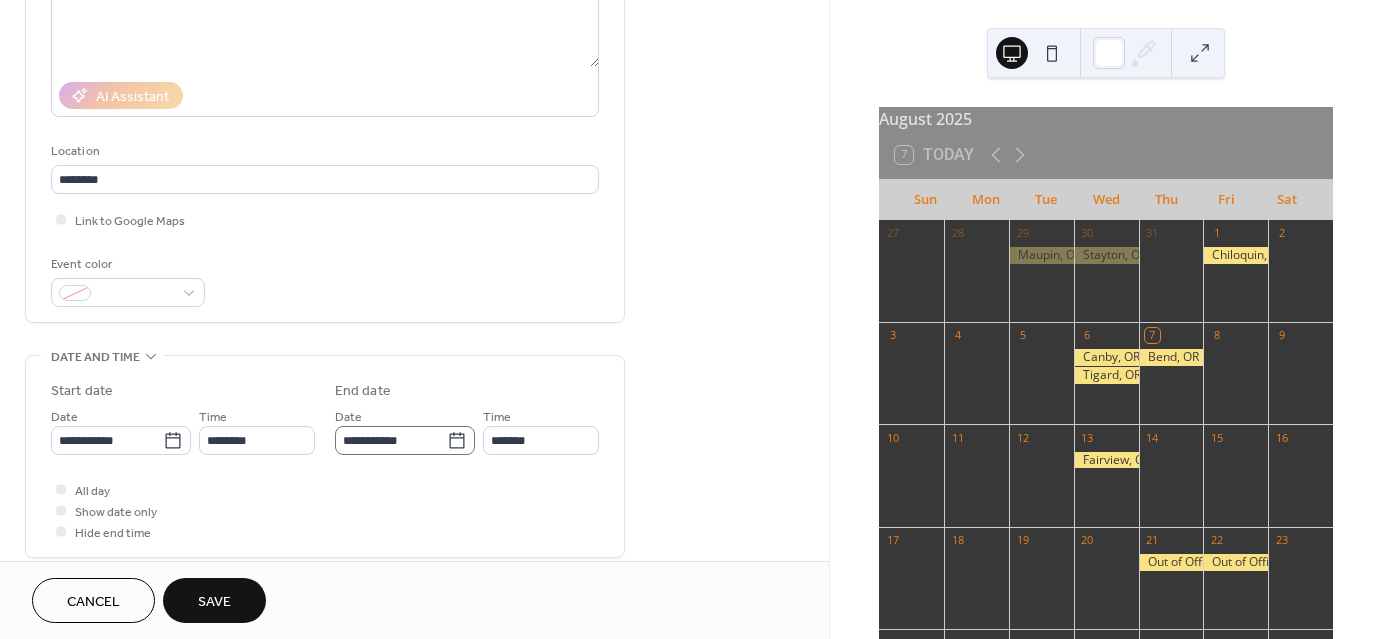 scroll, scrollTop: 300, scrollLeft: 0, axis: vertical 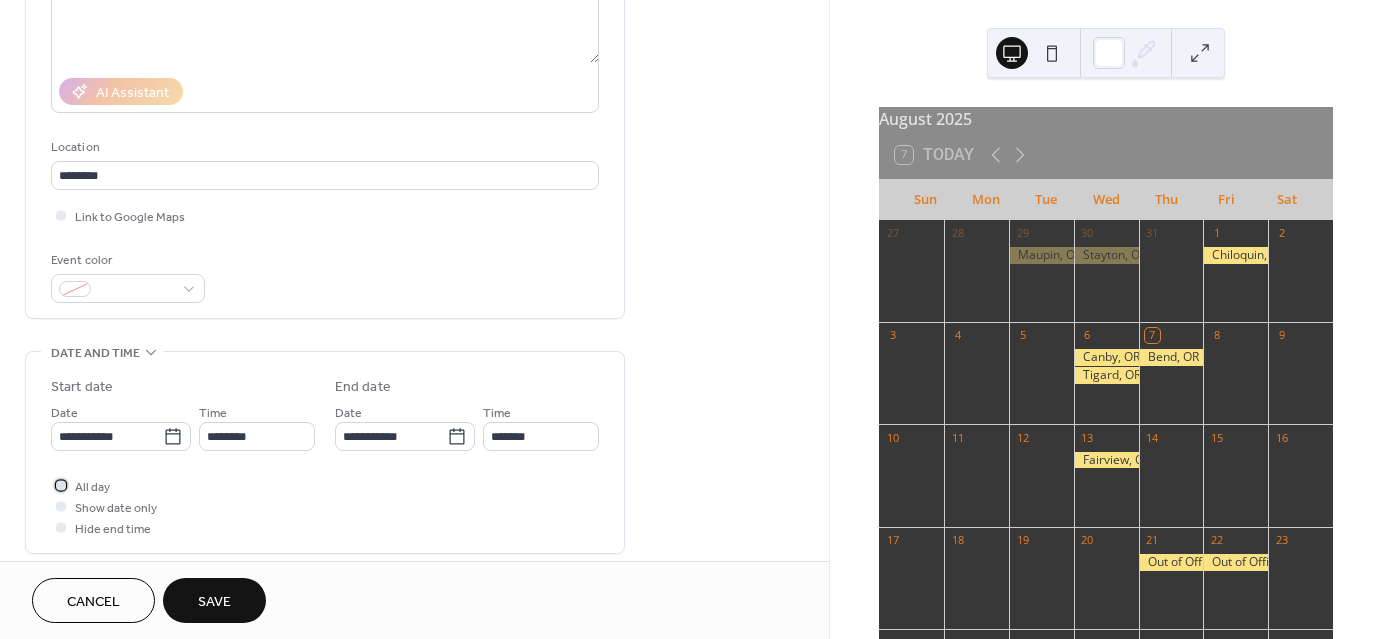 click on "All day" at bounding box center [92, 487] 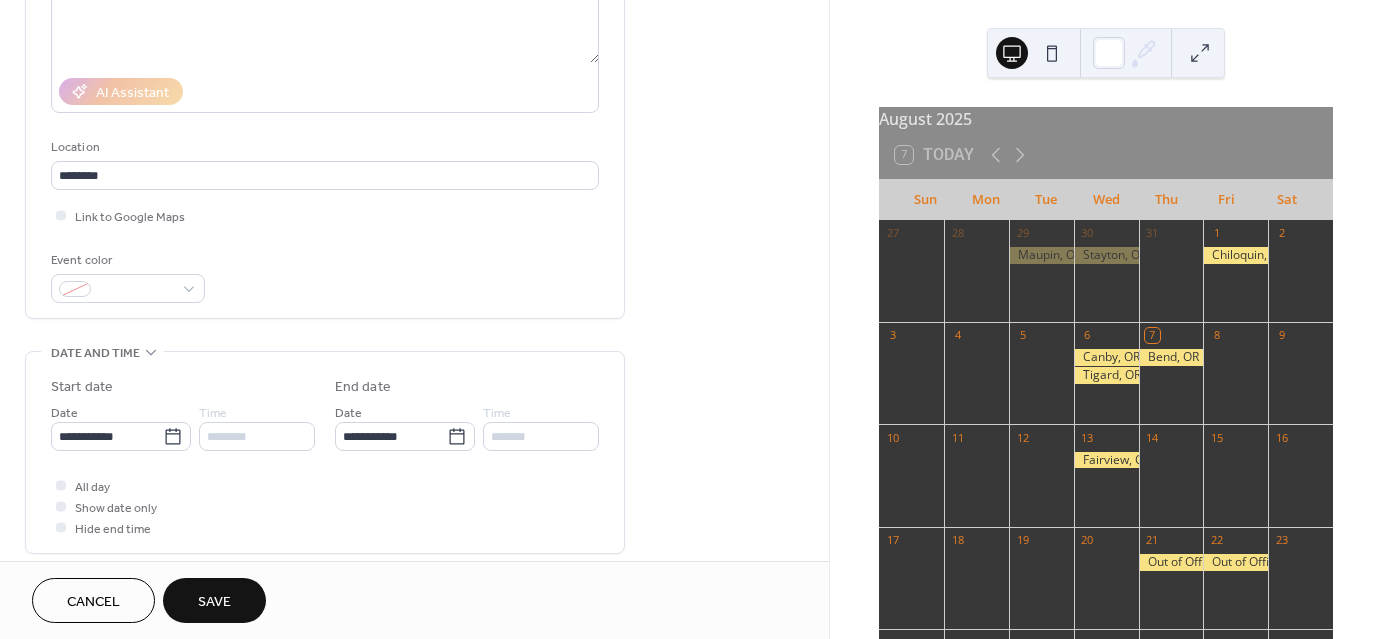 click on "Cancel Save" at bounding box center [414, 600] 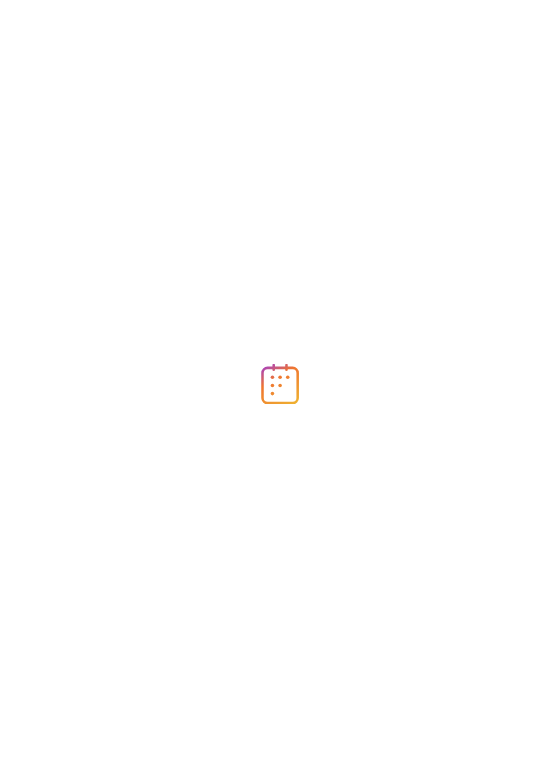 scroll, scrollTop: 0, scrollLeft: 0, axis: both 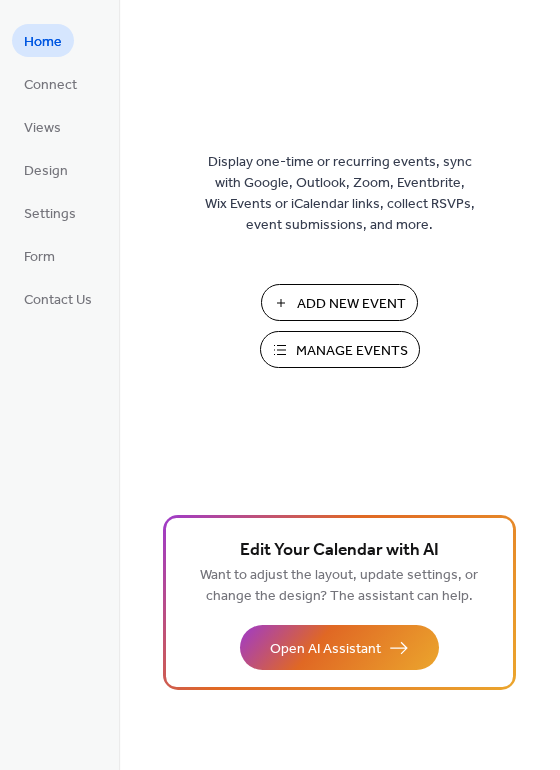 click on "Add New Event" at bounding box center (351, 304) 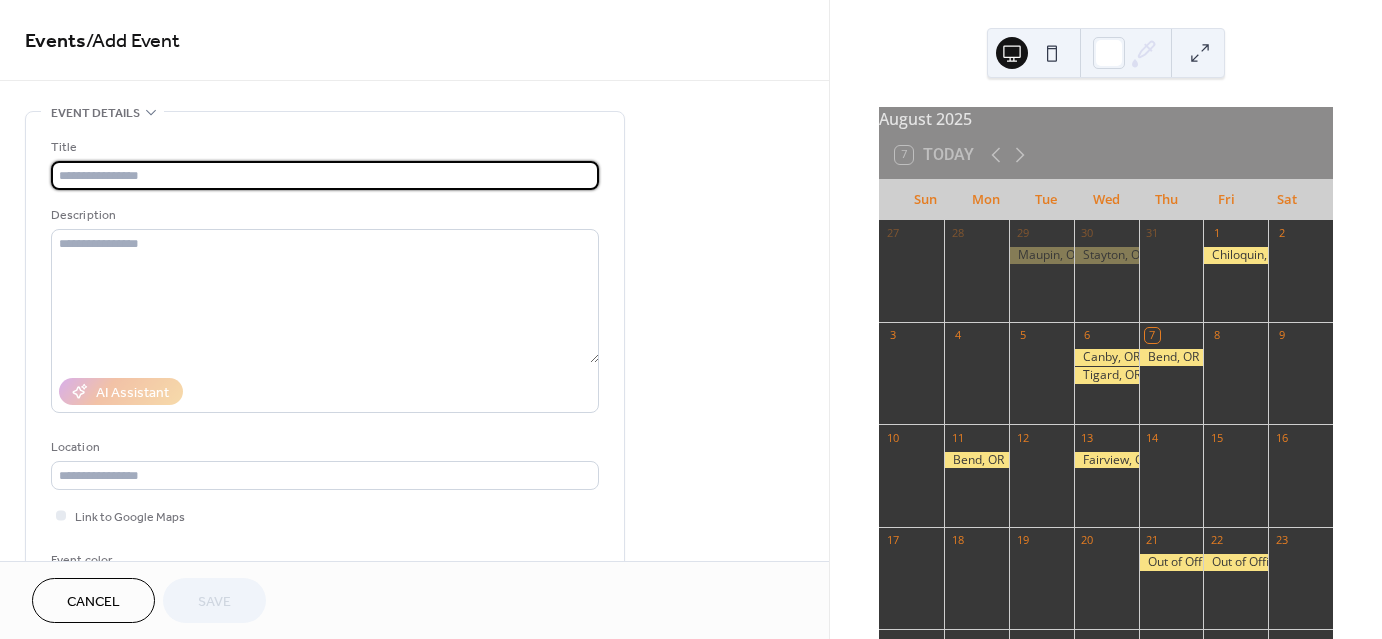 scroll, scrollTop: 0, scrollLeft: 0, axis: both 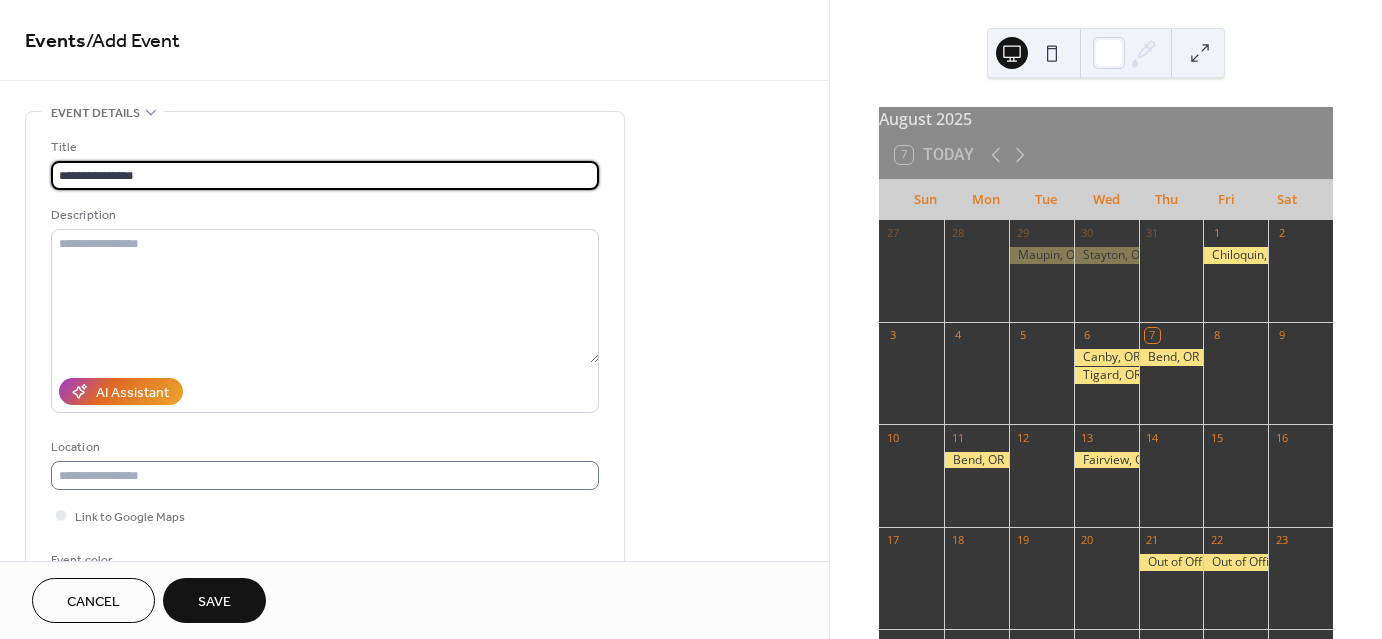type on "**********" 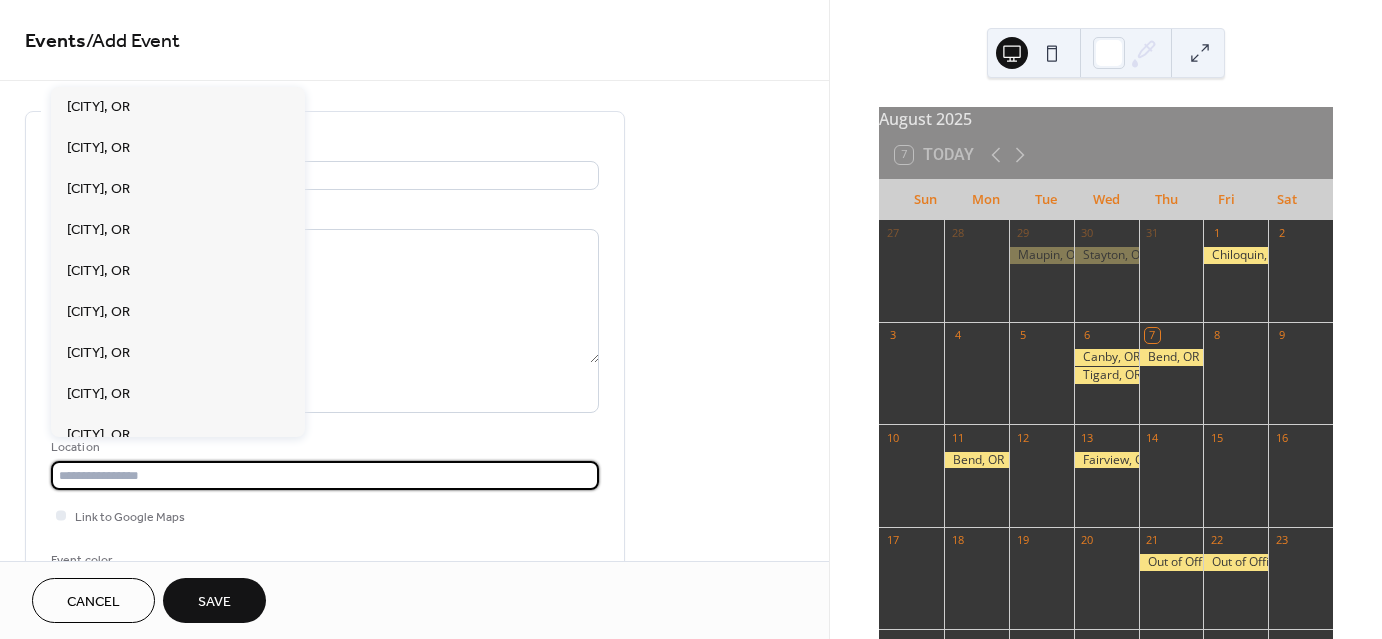 scroll, scrollTop: 0, scrollLeft: 0, axis: both 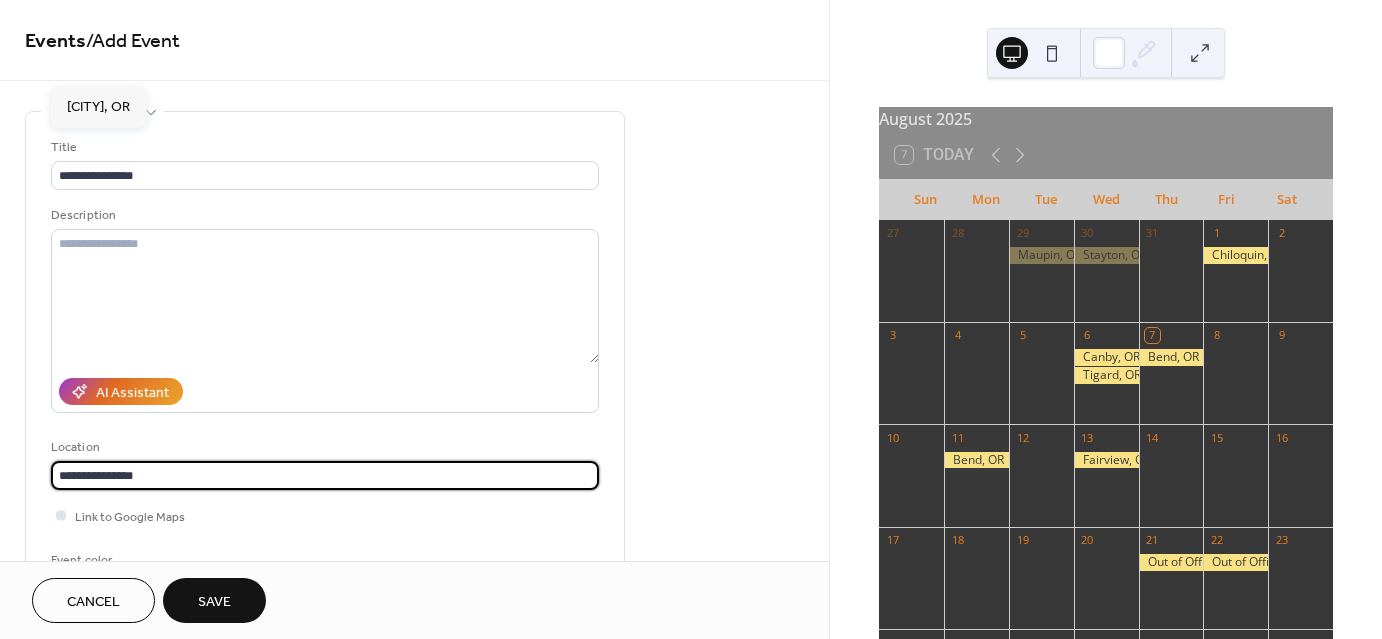 type on "**********" 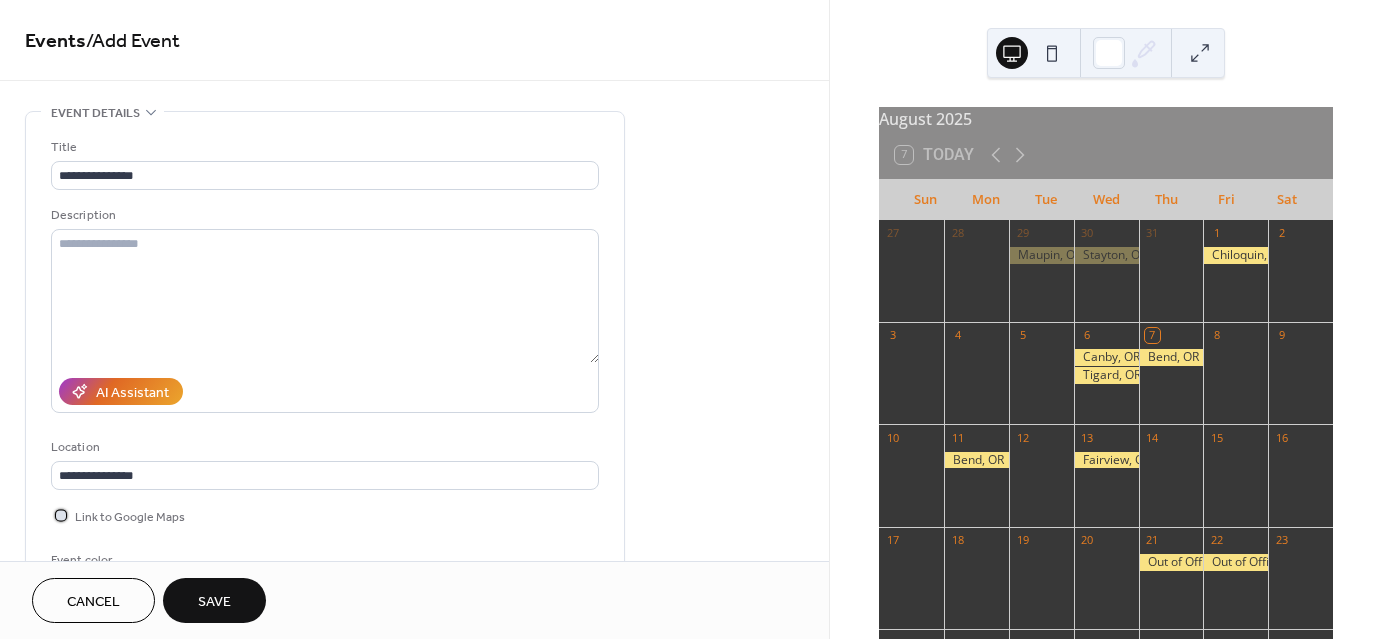 click on "Link to Google Maps" at bounding box center (130, 517) 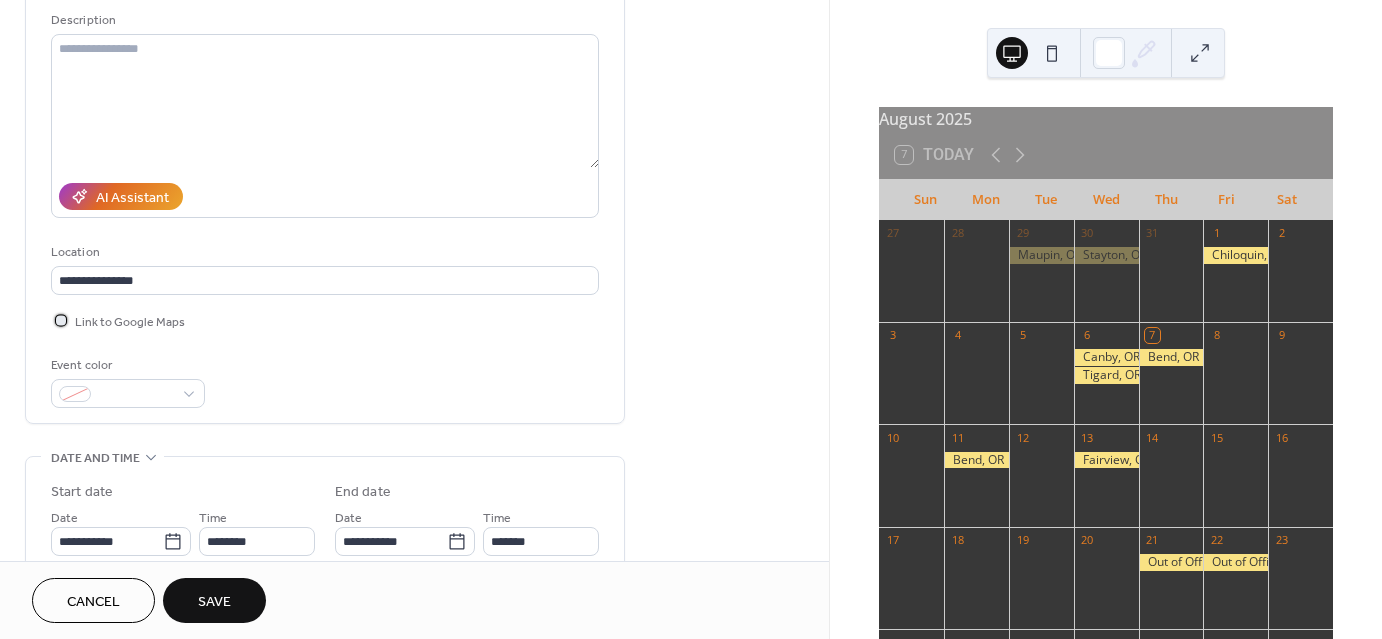 scroll, scrollTop: 200, scrollLeft: 0, axis: vertical 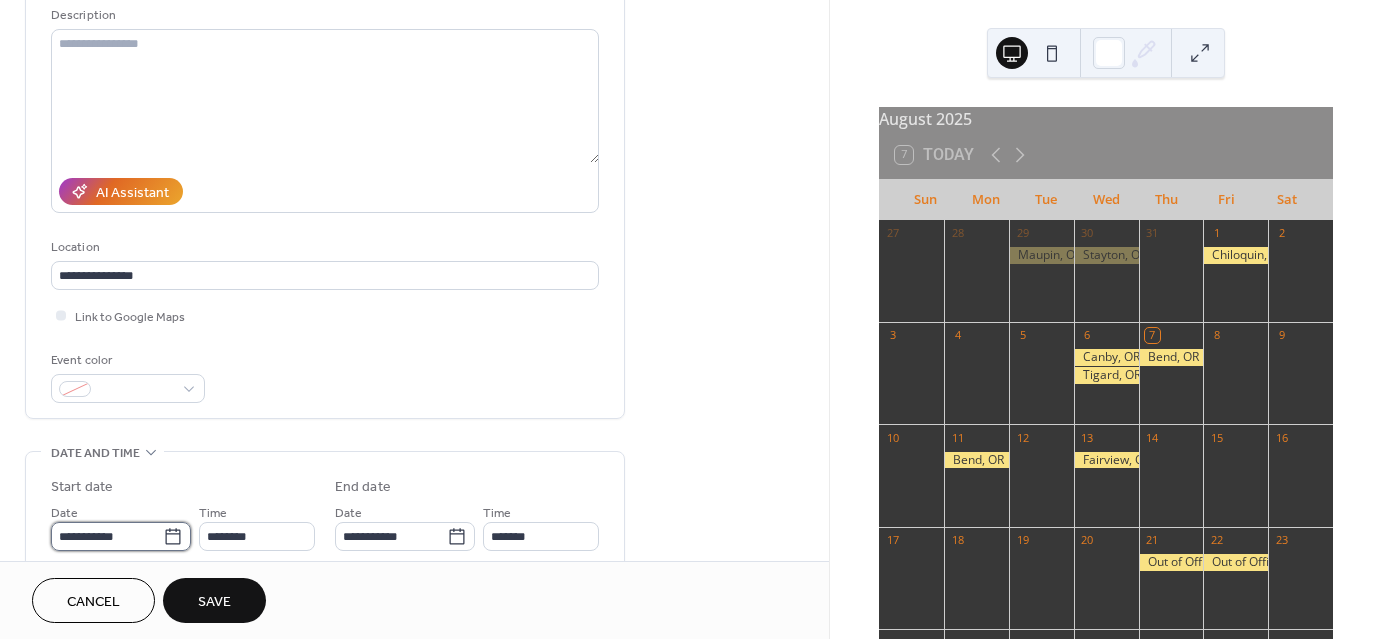 click on "**********" at bounding box center [691, 319] 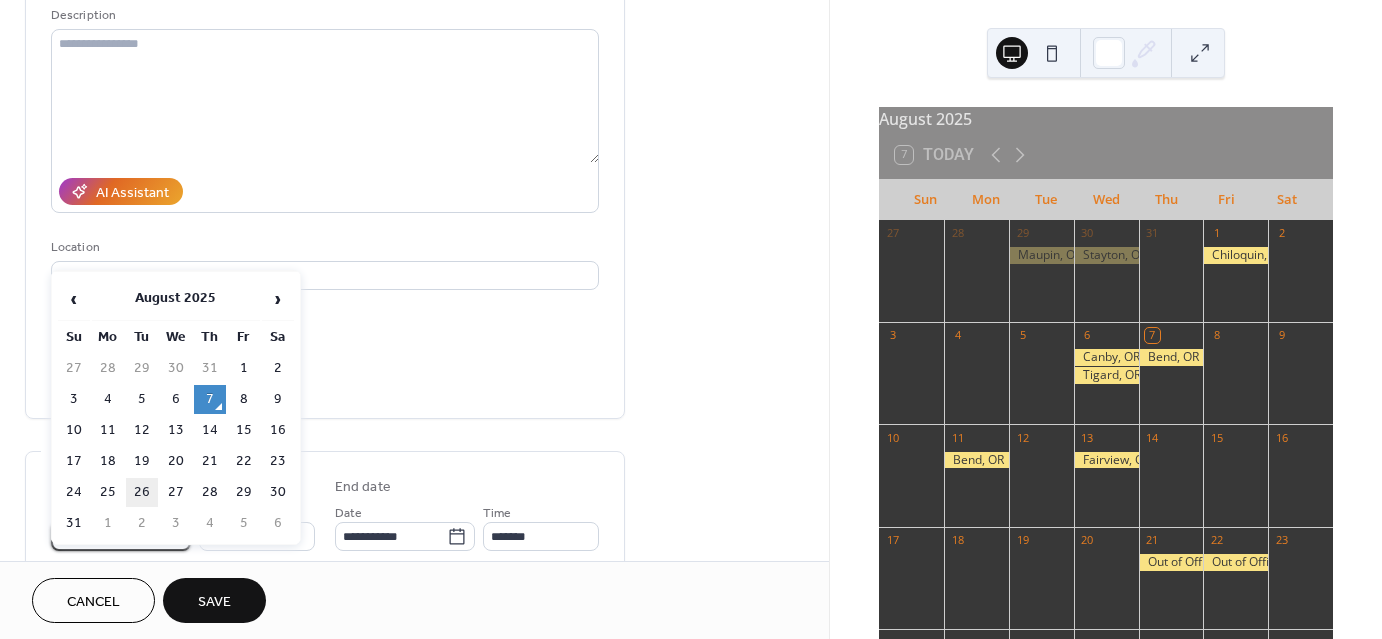 click on "26" at bounding box center [142, 492] 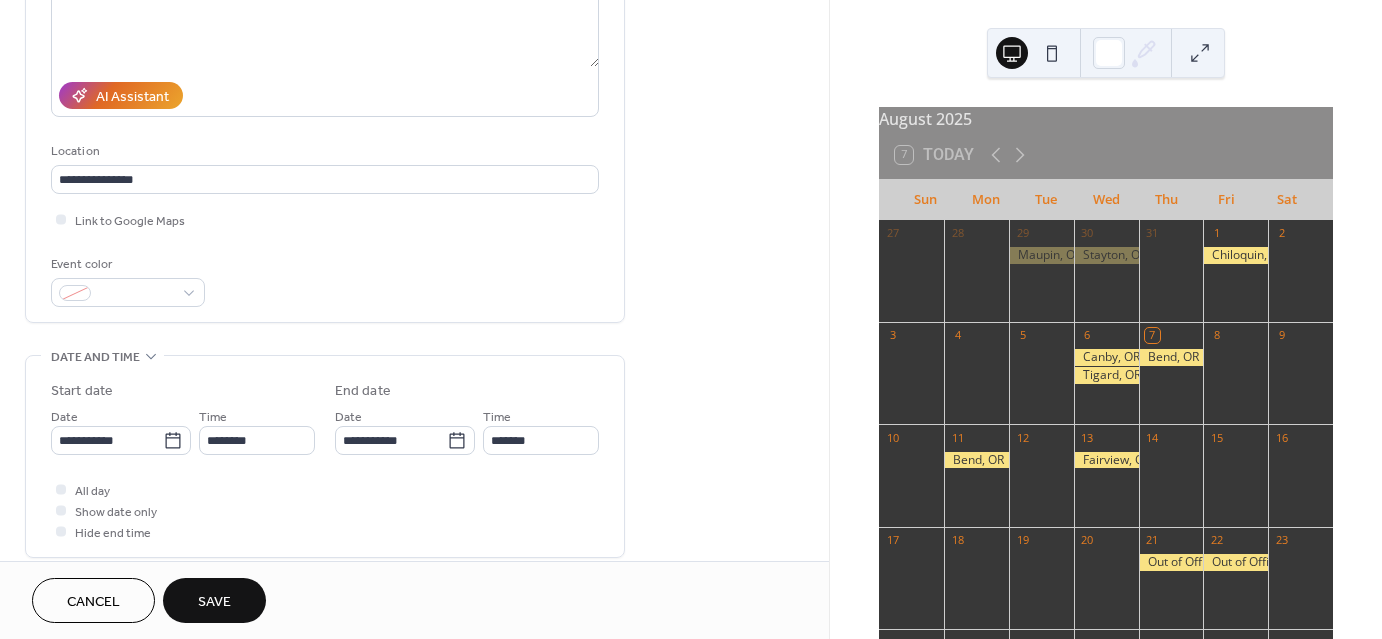 scroll, scrollTop: 300, scrollLeft: 0, axis: vertical 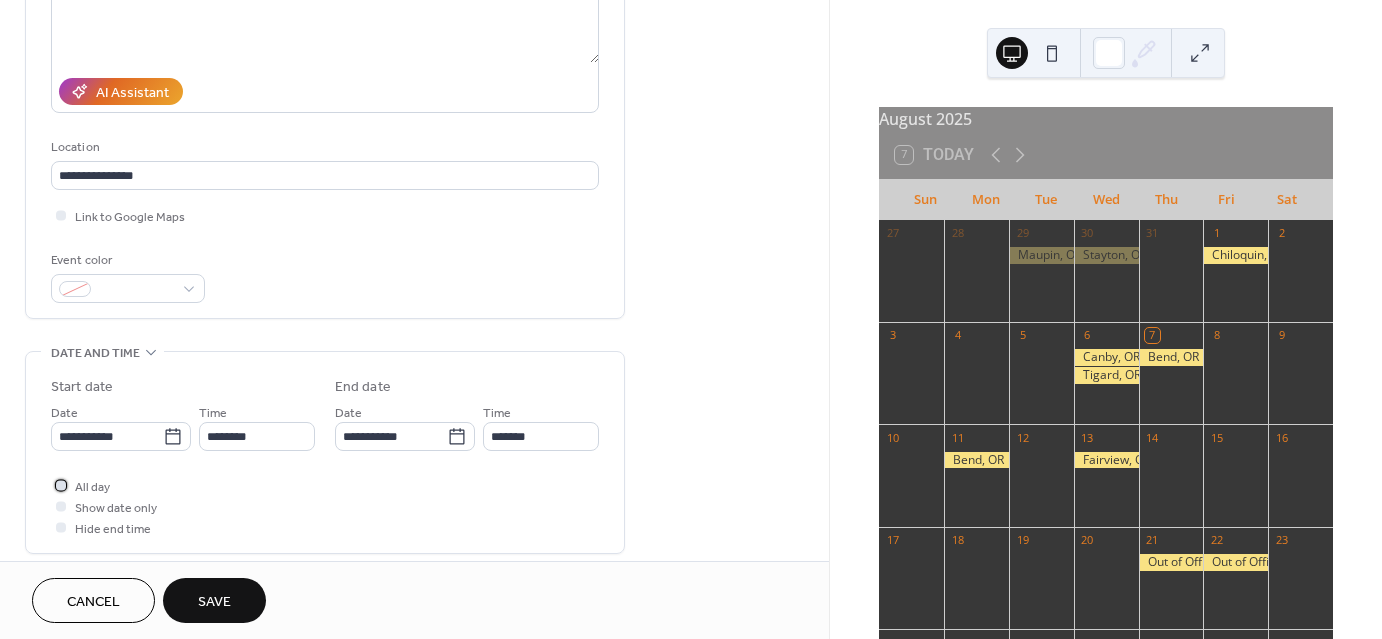 click on "All day" at bounding box center (80, 485) 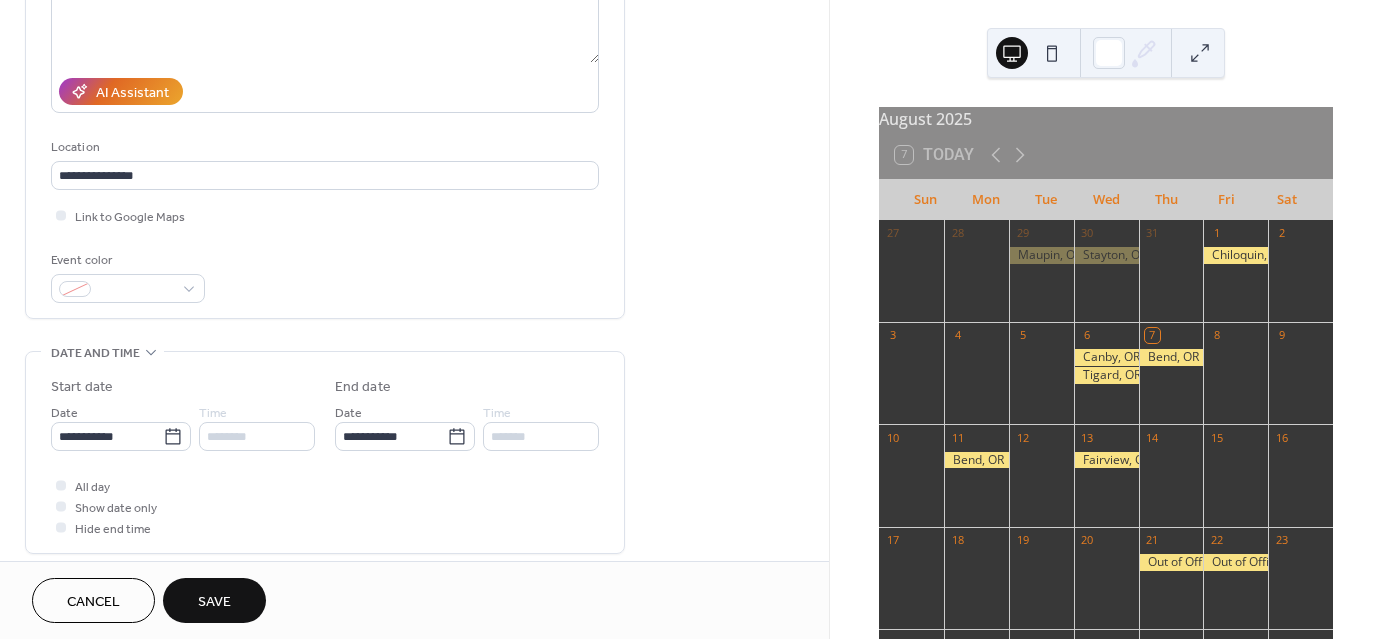 drag, startPoint x: 196, startPoint y: 599, endPoint x: 320, endPoint y: 619, distance: 125.60255 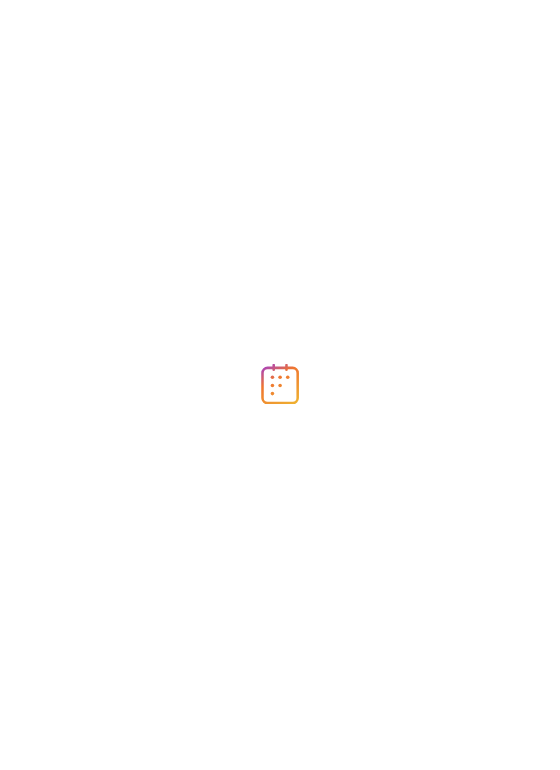 scroll, scrollTop: 0, scrollLeft: 0, axis: both 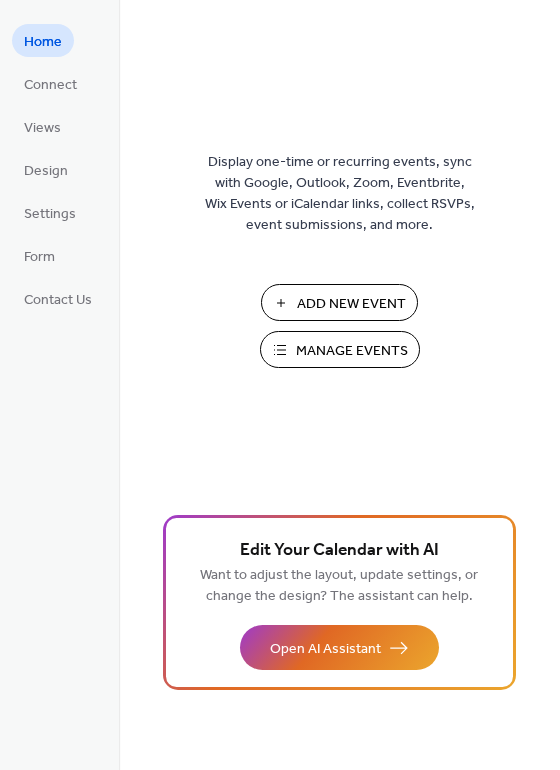 click on "Add New Event" at bounding box center (351, 304) 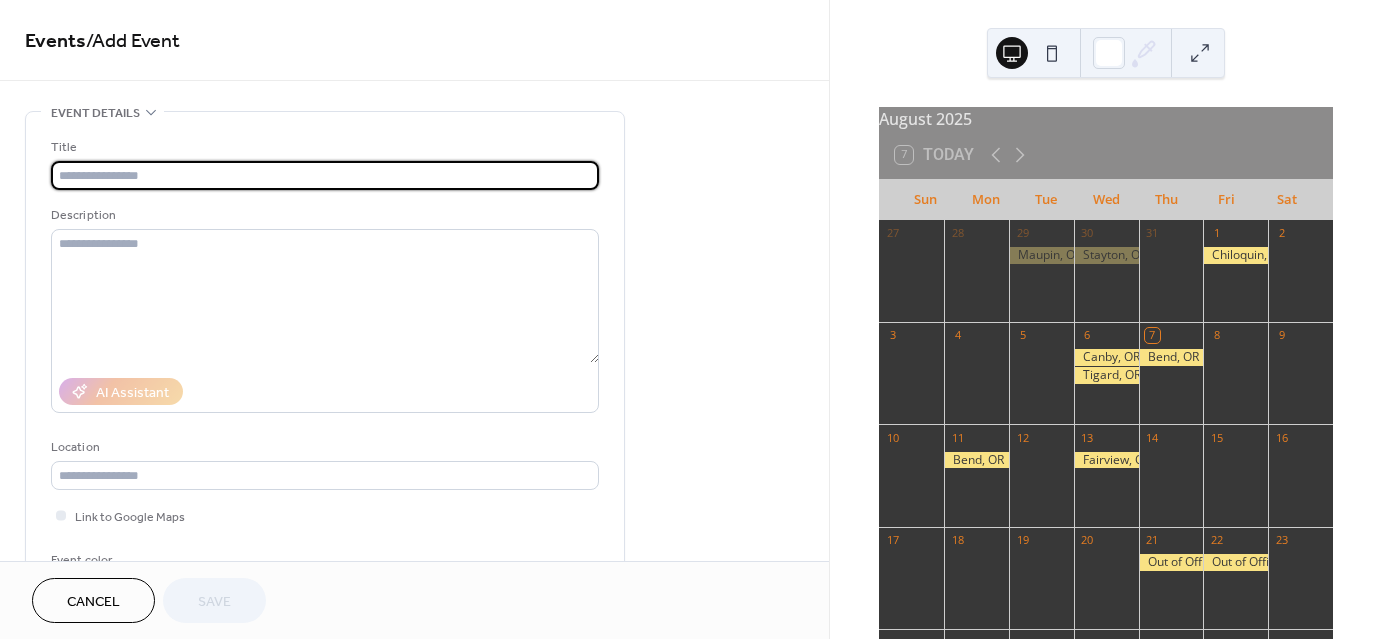 scroll, scrollTop: 0, scrollLeft: 0, axis: both 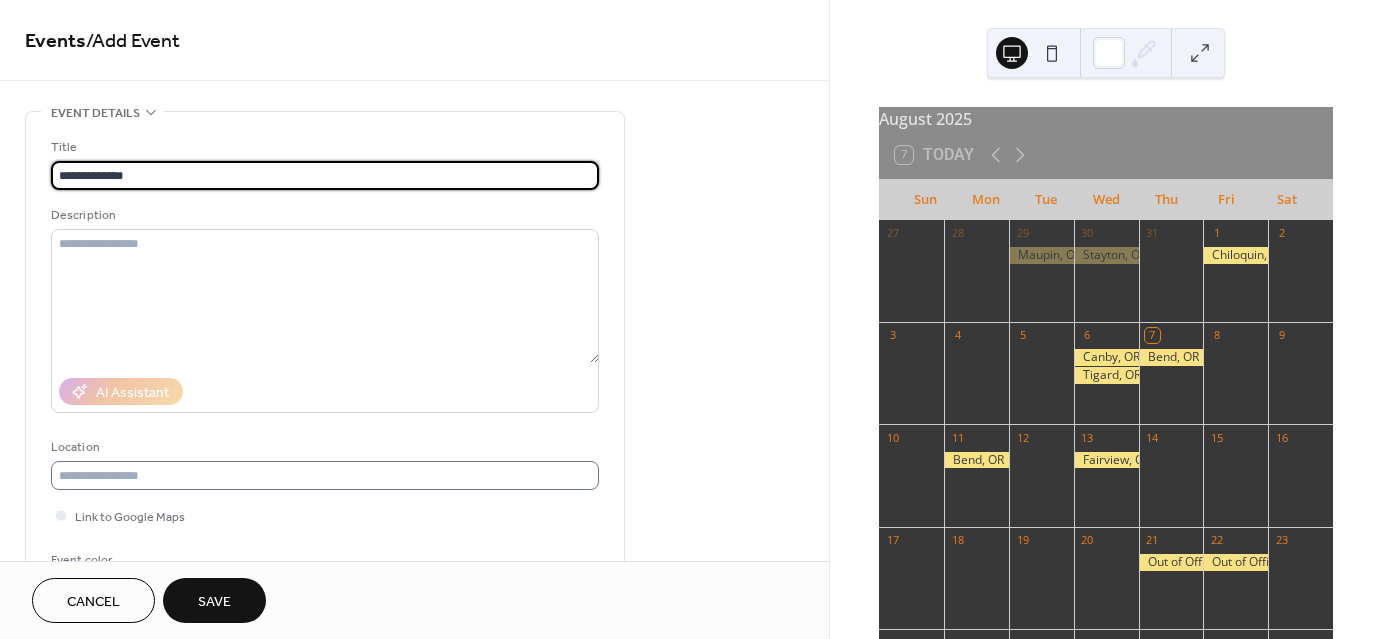 type on "**********" 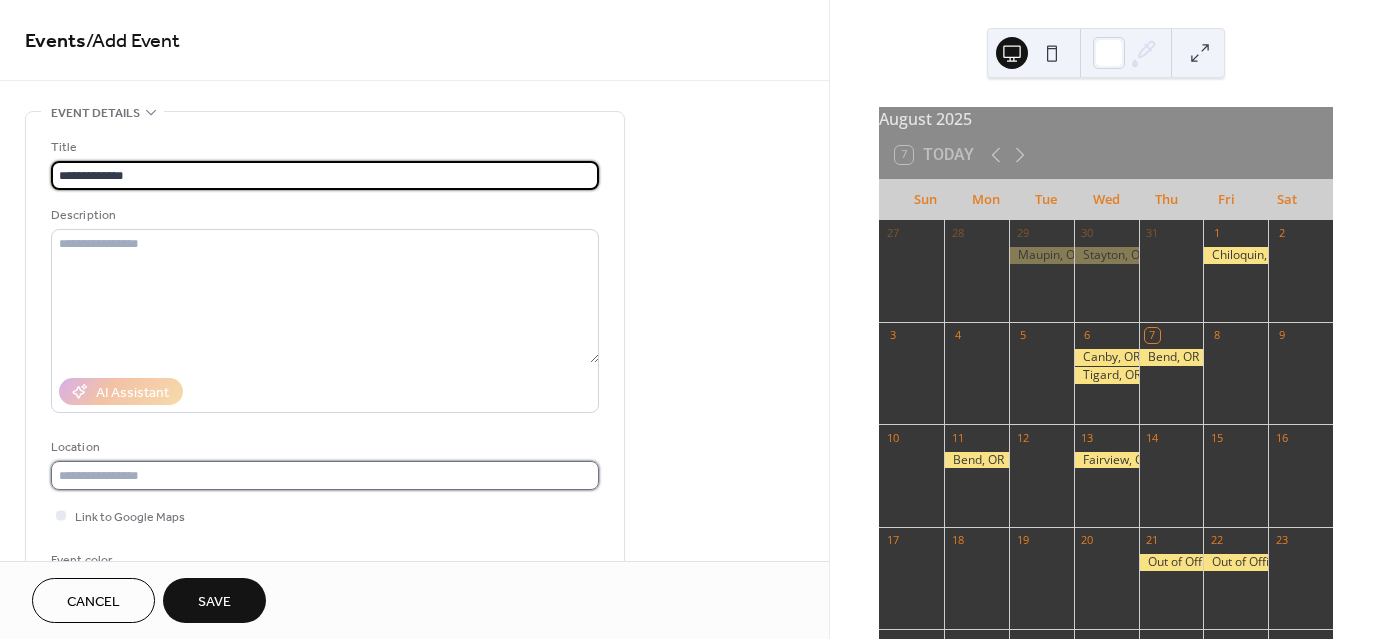 click at bounding box center (325, 475) 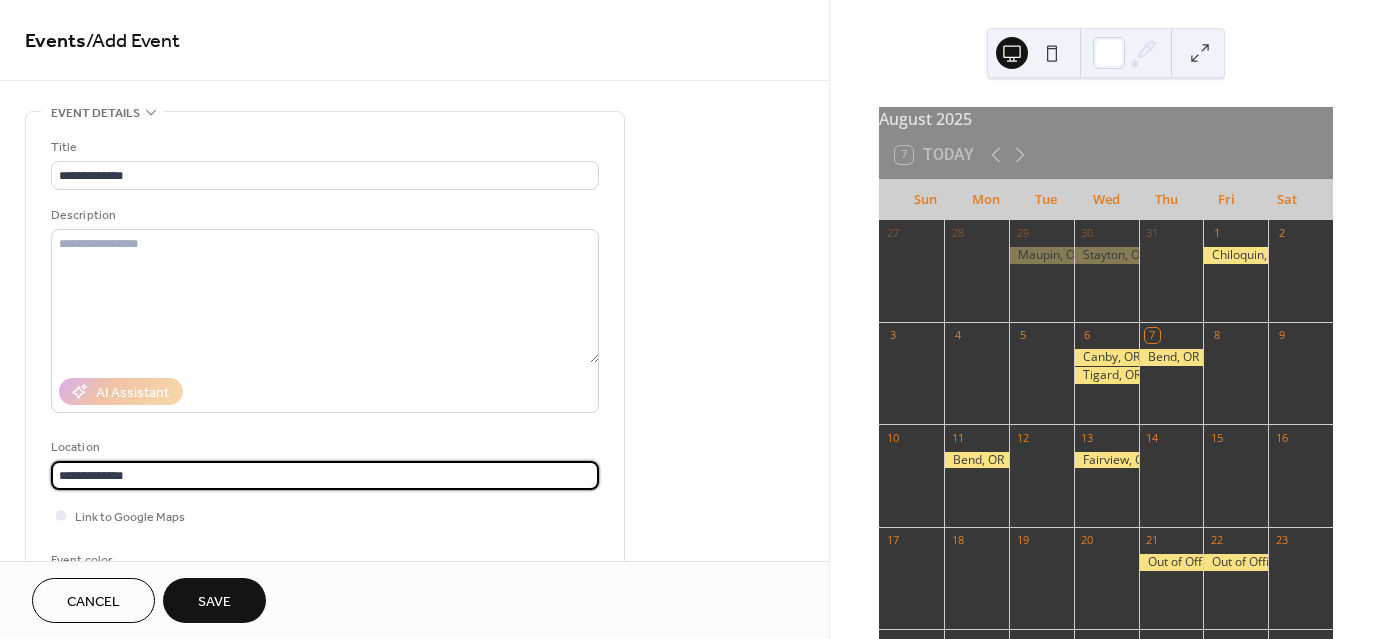 click on "**********" at bounding box center [325, 475] 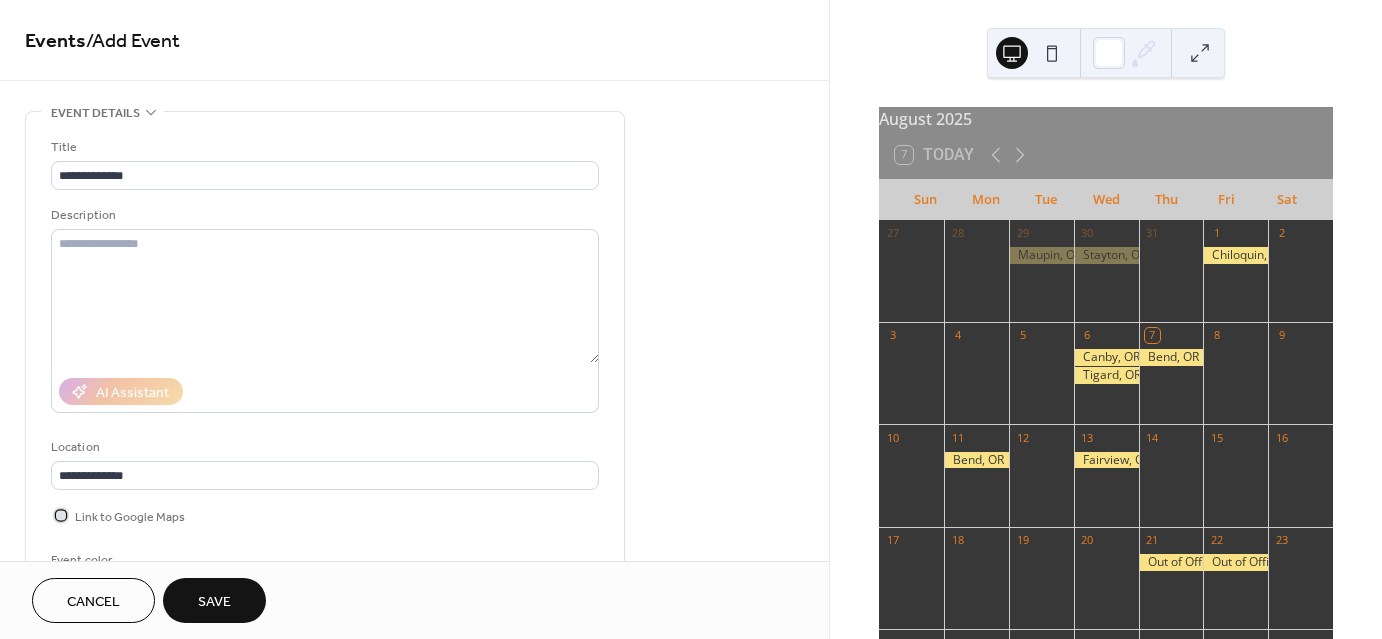 click on "Link to Google Maps" at bounding box center (130, 517) 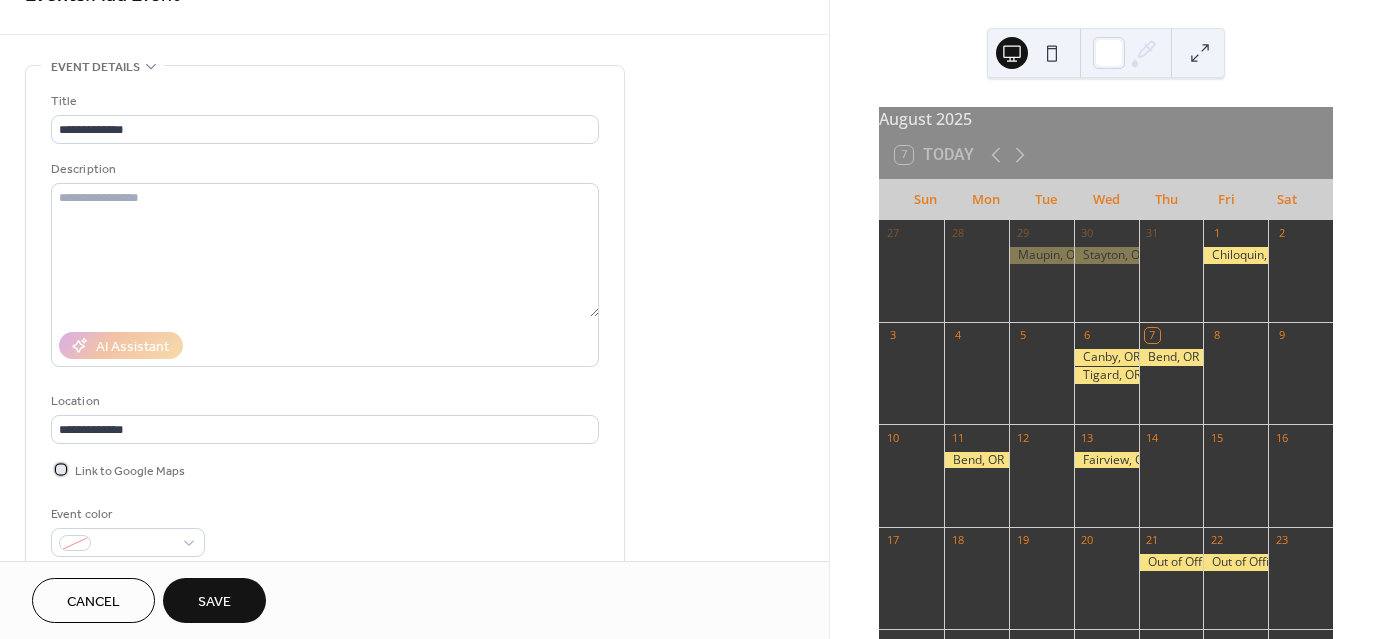 scroll, scrollTop: 200, scrollLeft: 0, axis: vertical 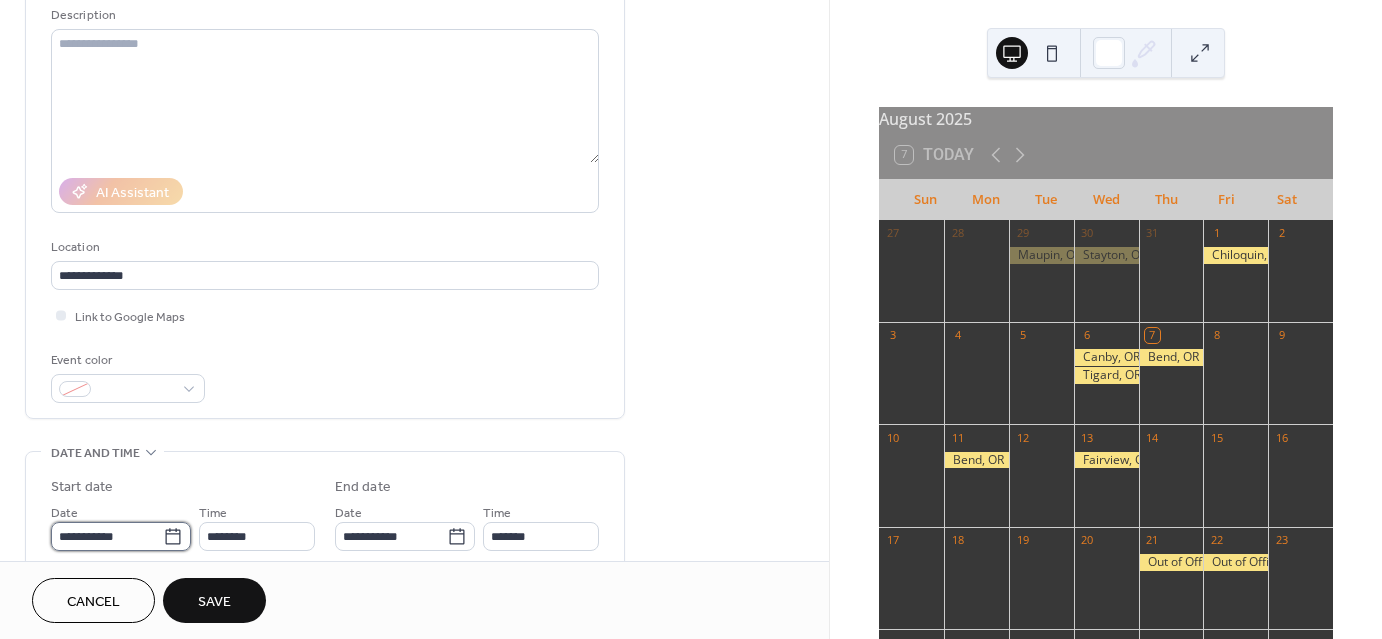 click on "**********" at bounding box center [107, 536] 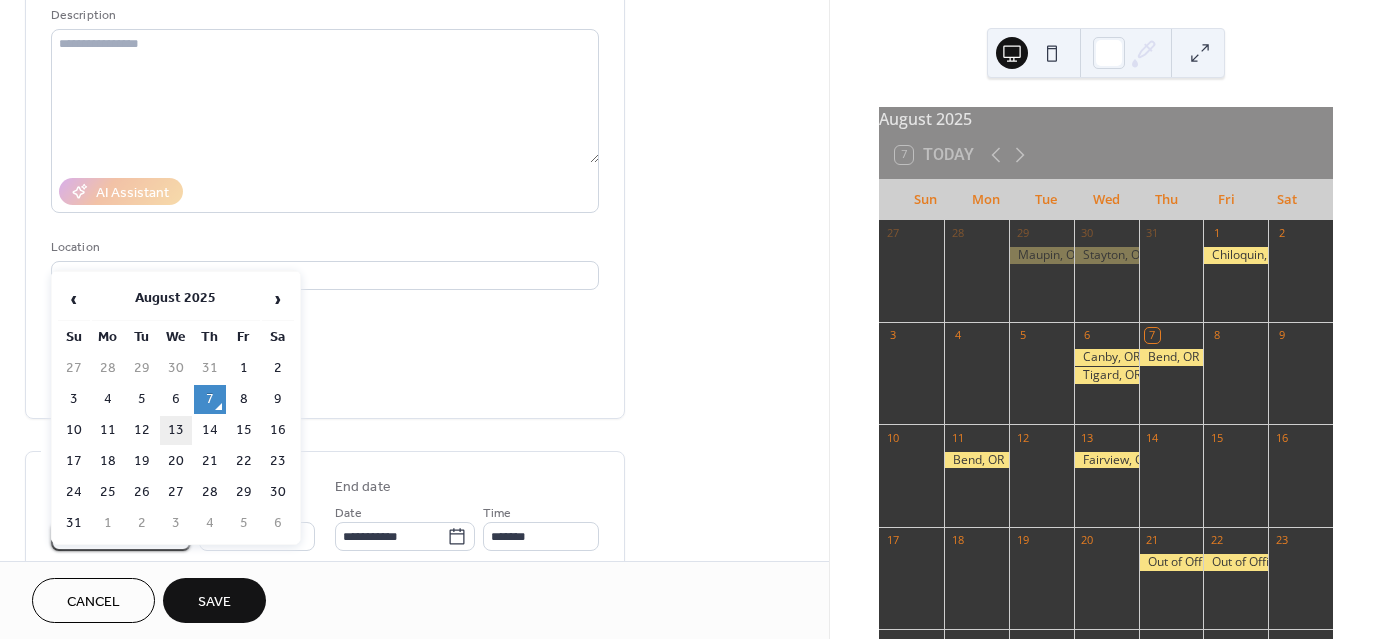 click on "13" at bounding box center [176, 430] 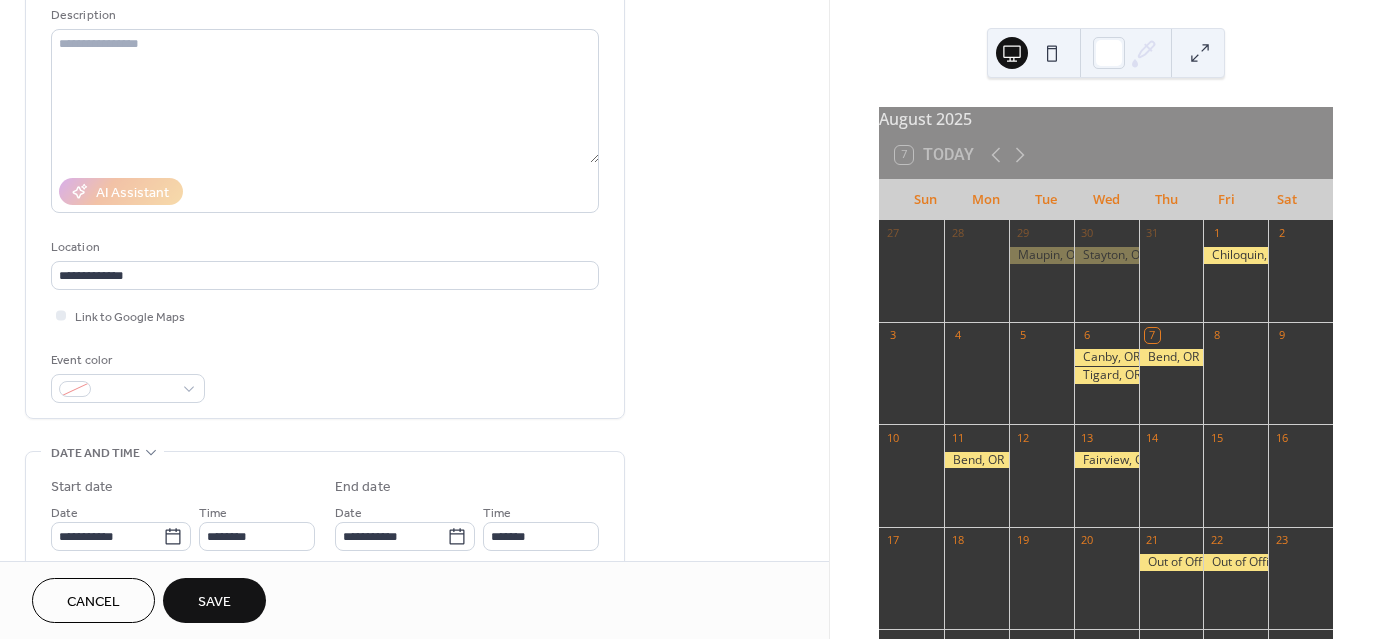 click on "Save" at bounding box center (214, 602) 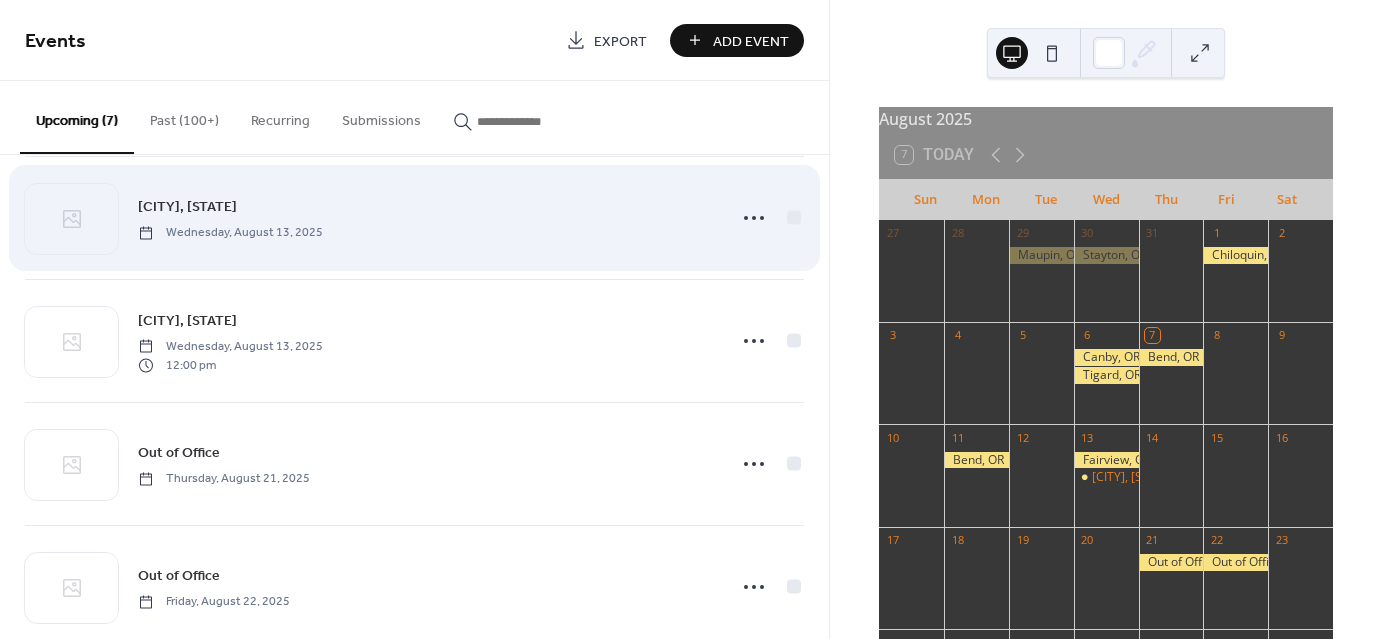 scroll, scrollTop: 300, scrollLeft: 0, axis: vertical 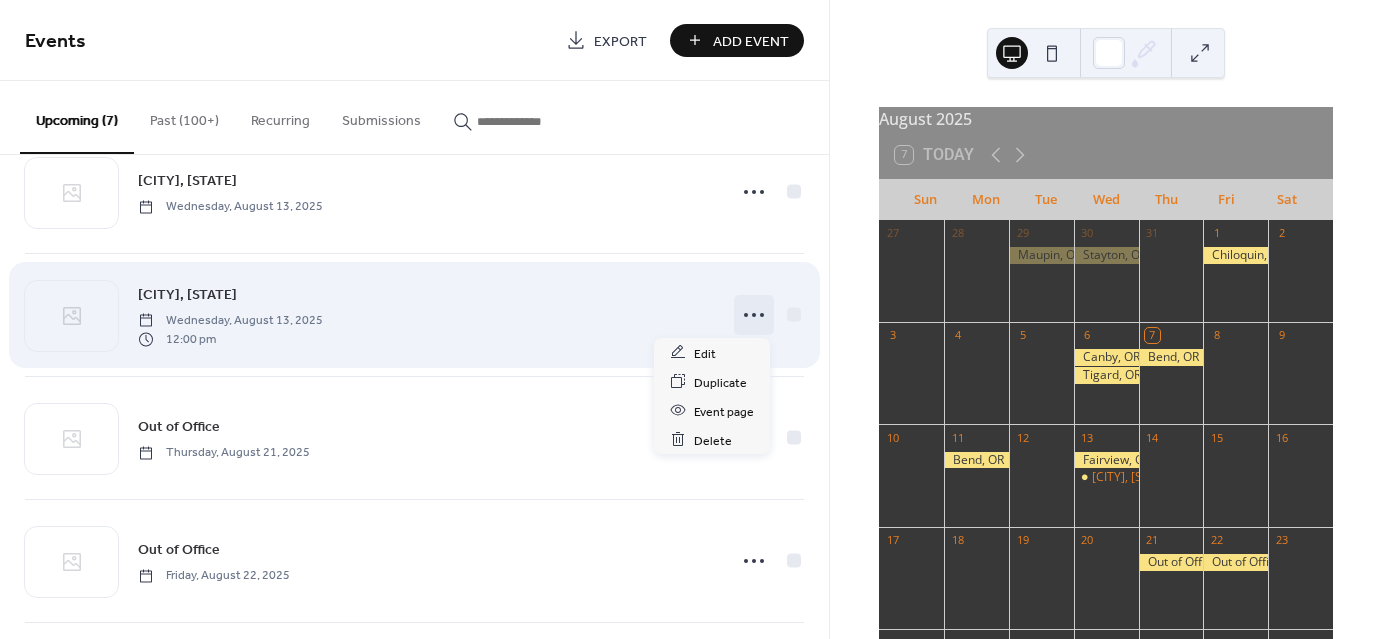 click 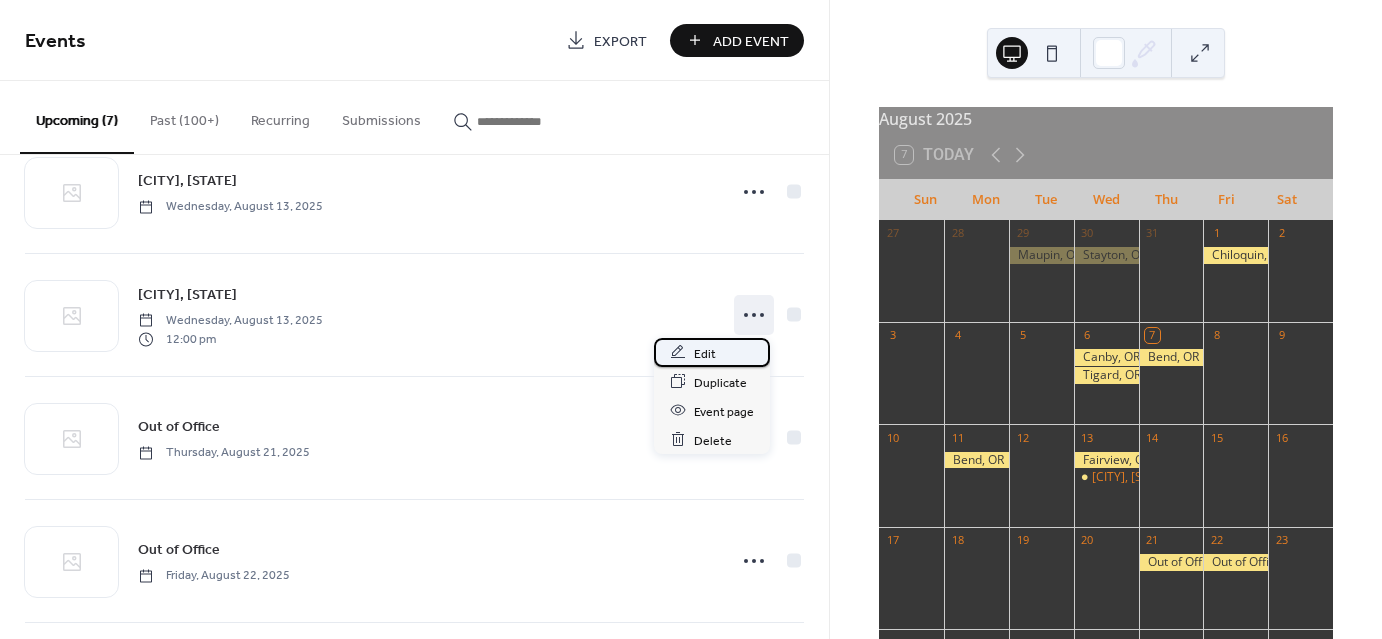 click 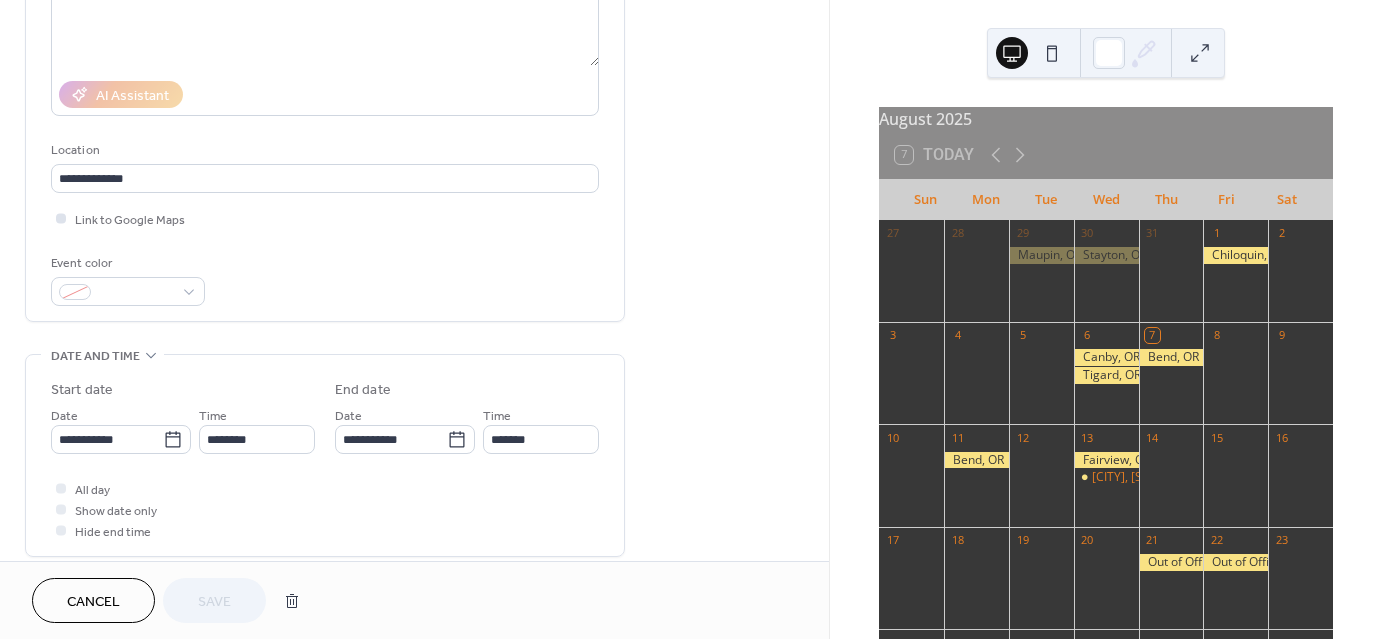 scroll, scrollTop: 300, scrollLeft: 0, axis: vertical 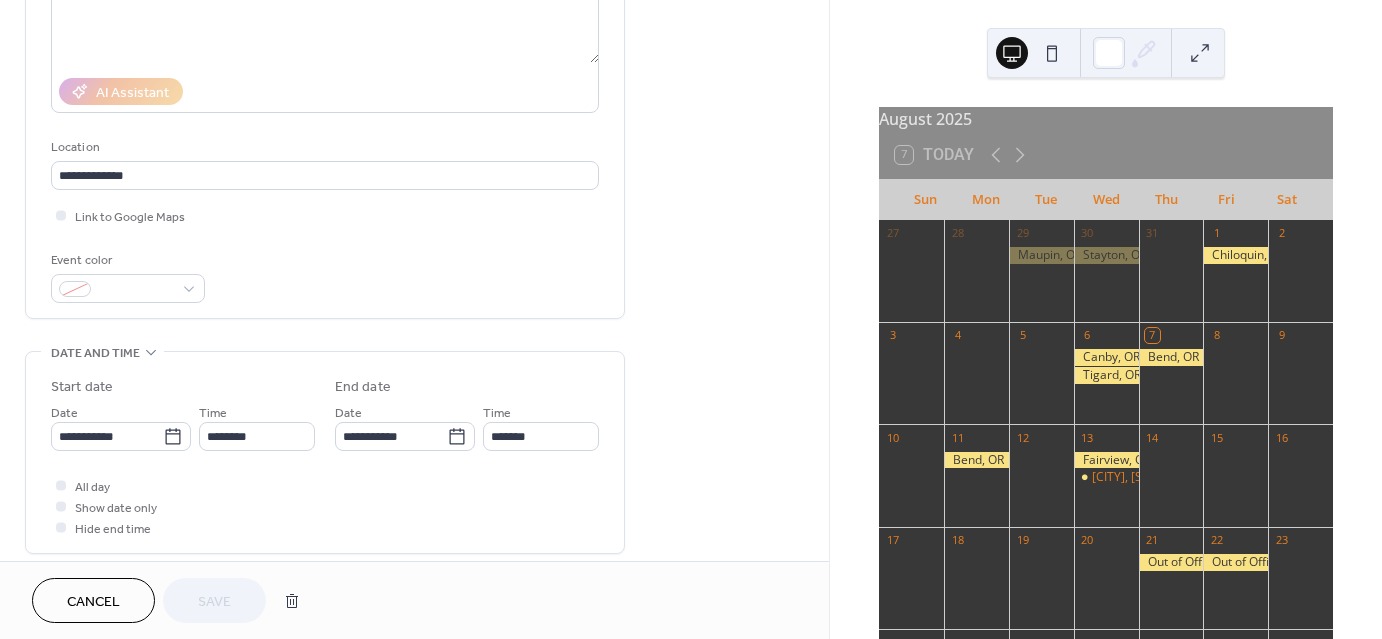 click on "All day Show date only Hide end time" at bounding box center (325, 506) 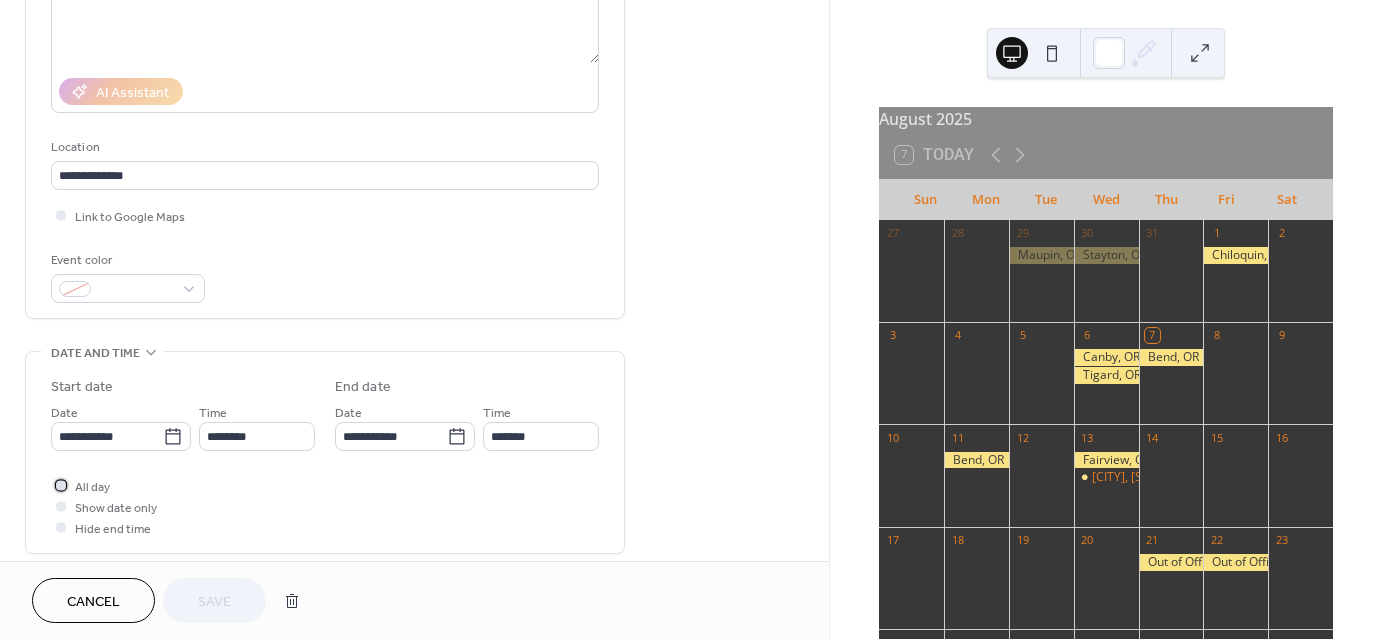 click on "All day" at bounding box center (92, 487) 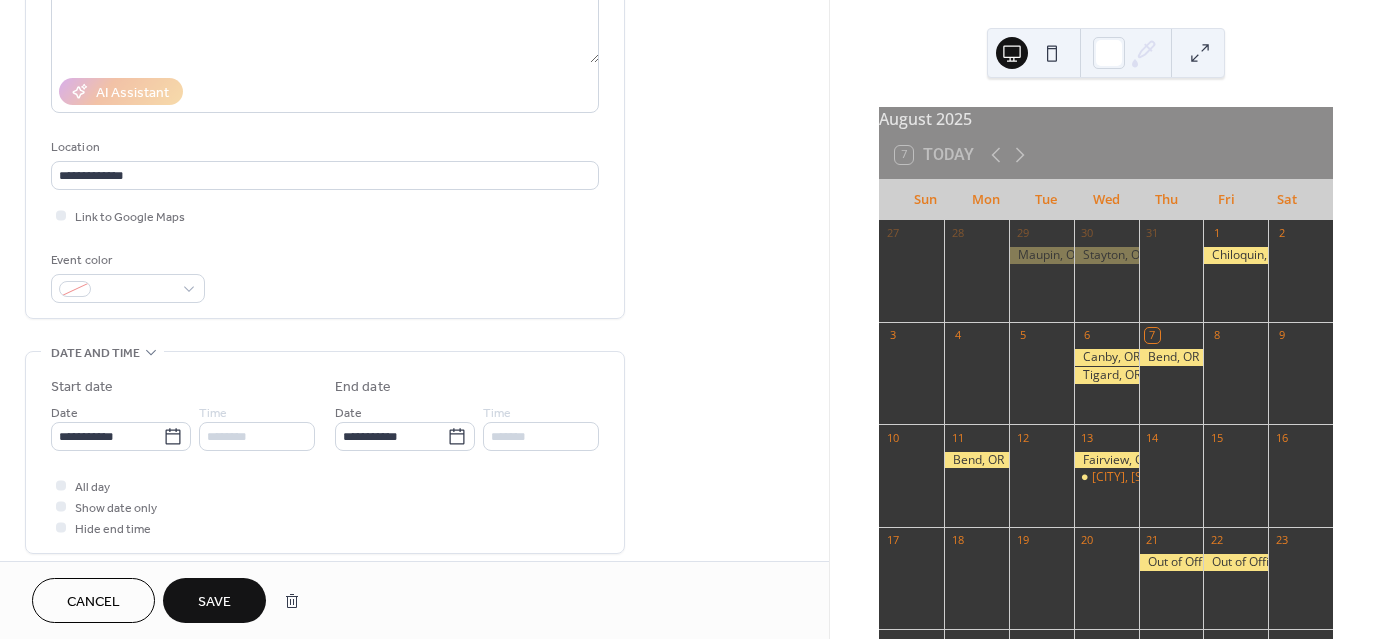 click on "Save" at bounding box center [214, 602] 